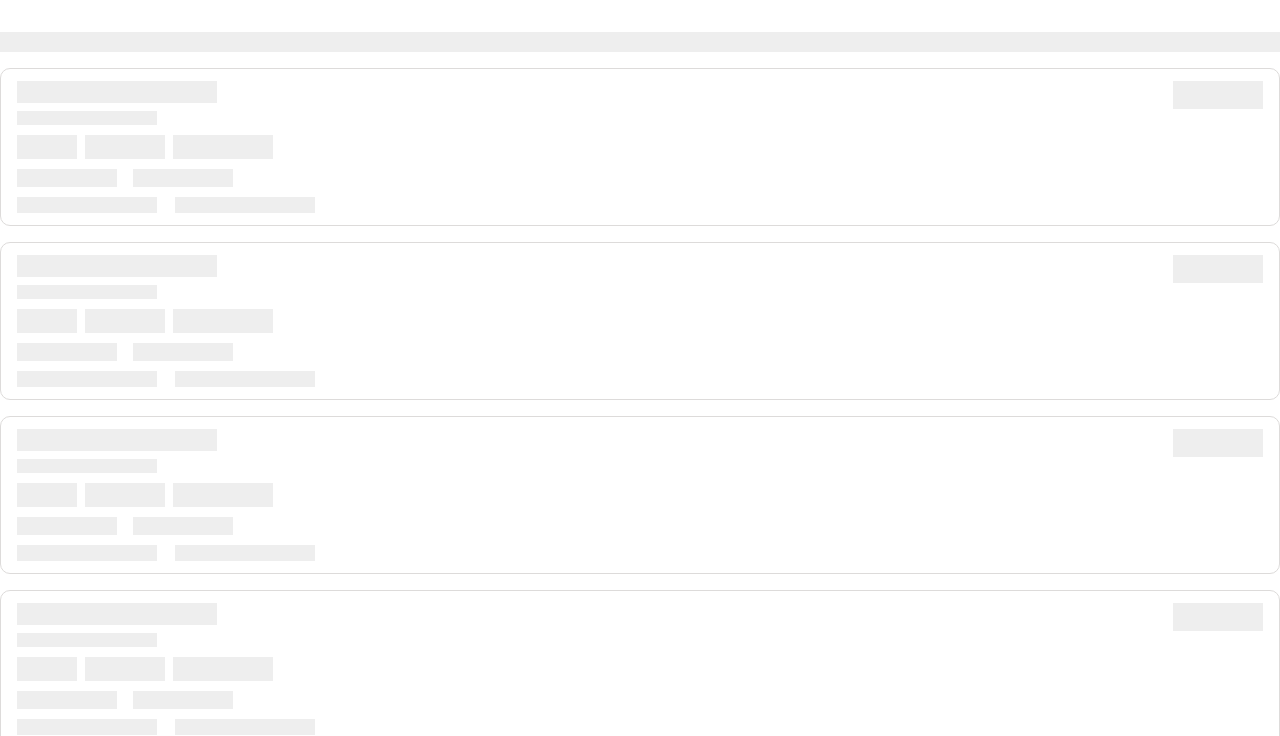 scroll, scrollTop: 0, scrollLeft: 0, axis: both 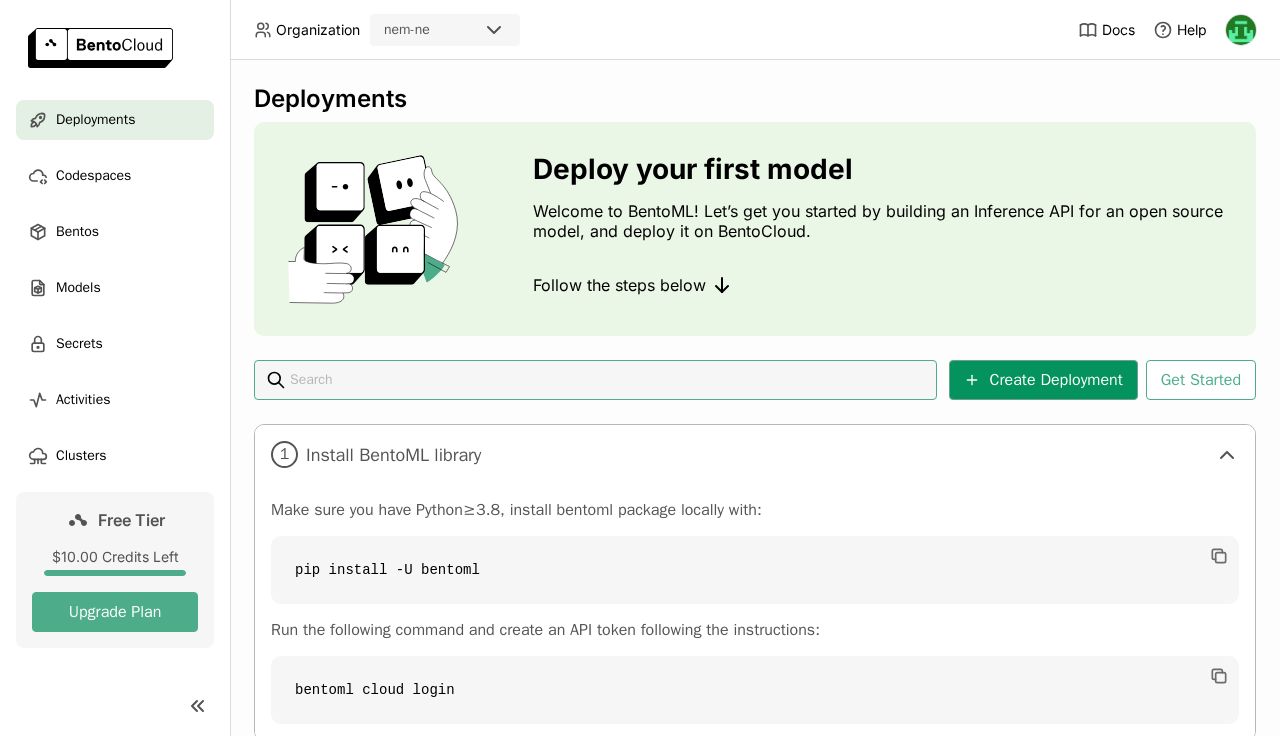 click on "Create Deployment" at bounding box center (1043, 380) 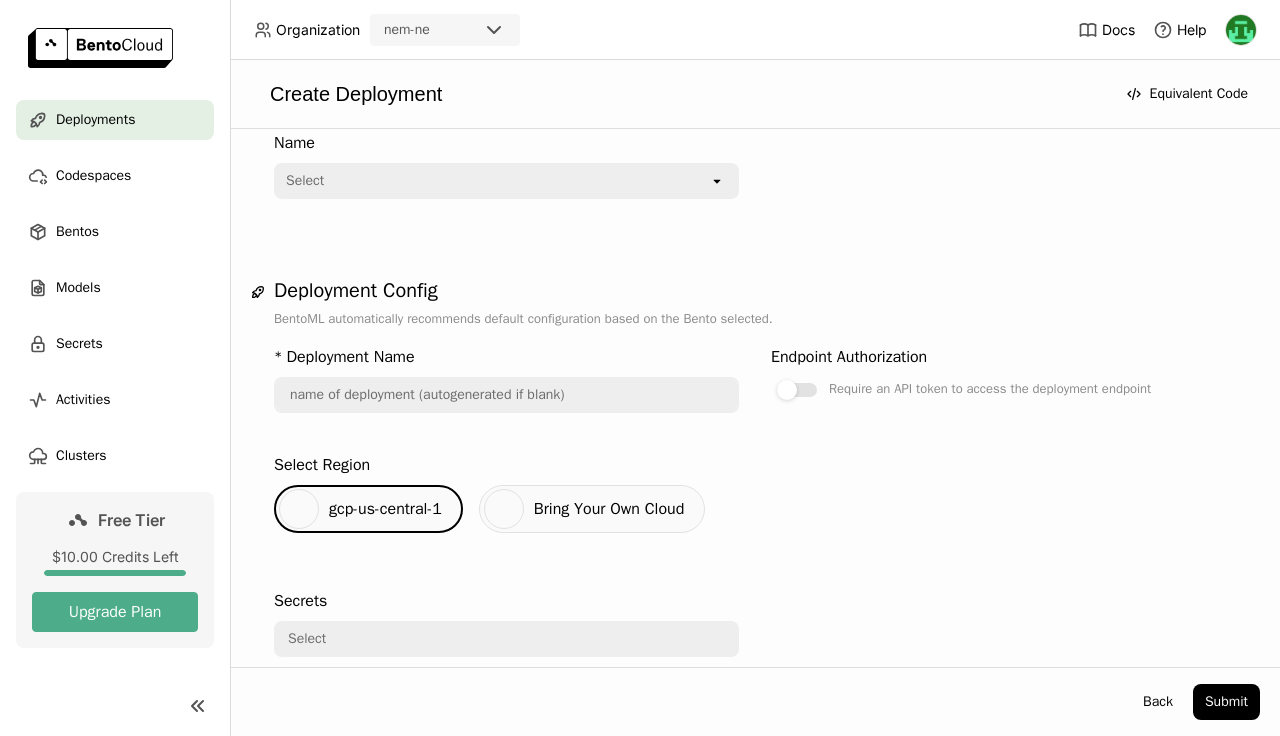 scroll, scrollTop: 40, scrollLeft: 0, axis: vertical 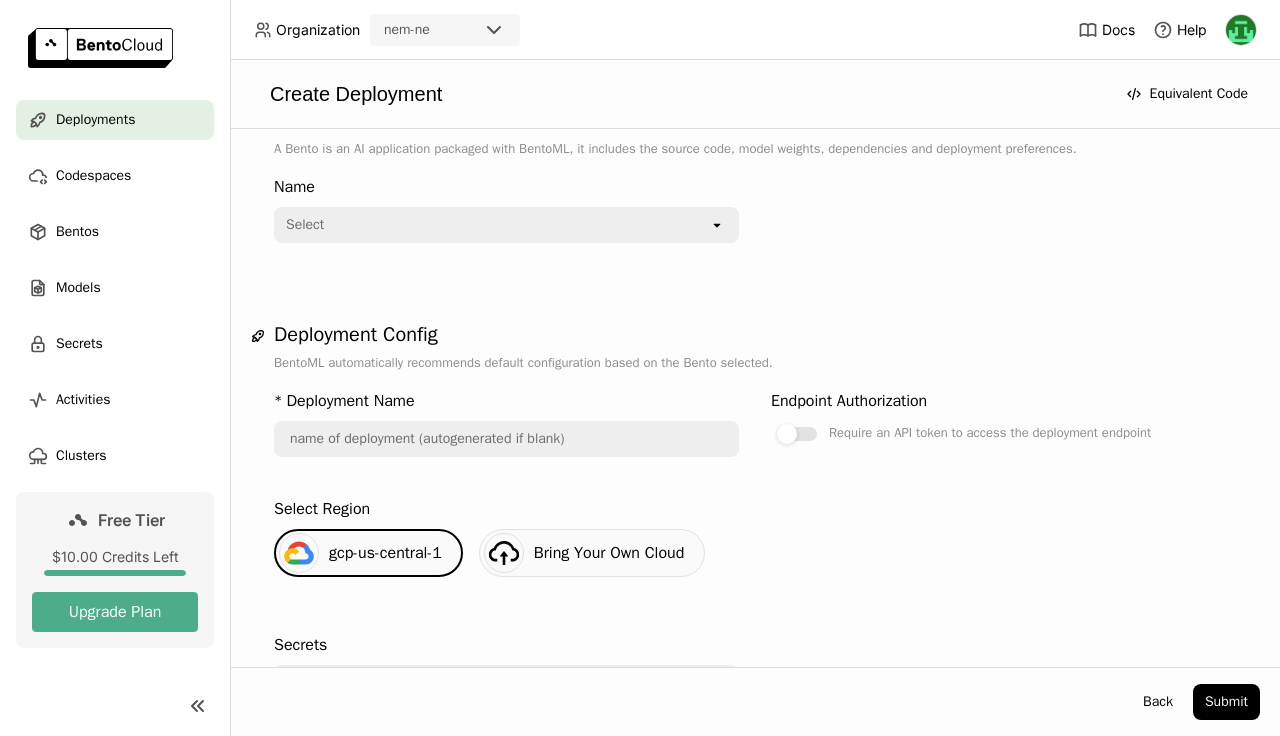 click on "Select" at bounding box center (492, 225) 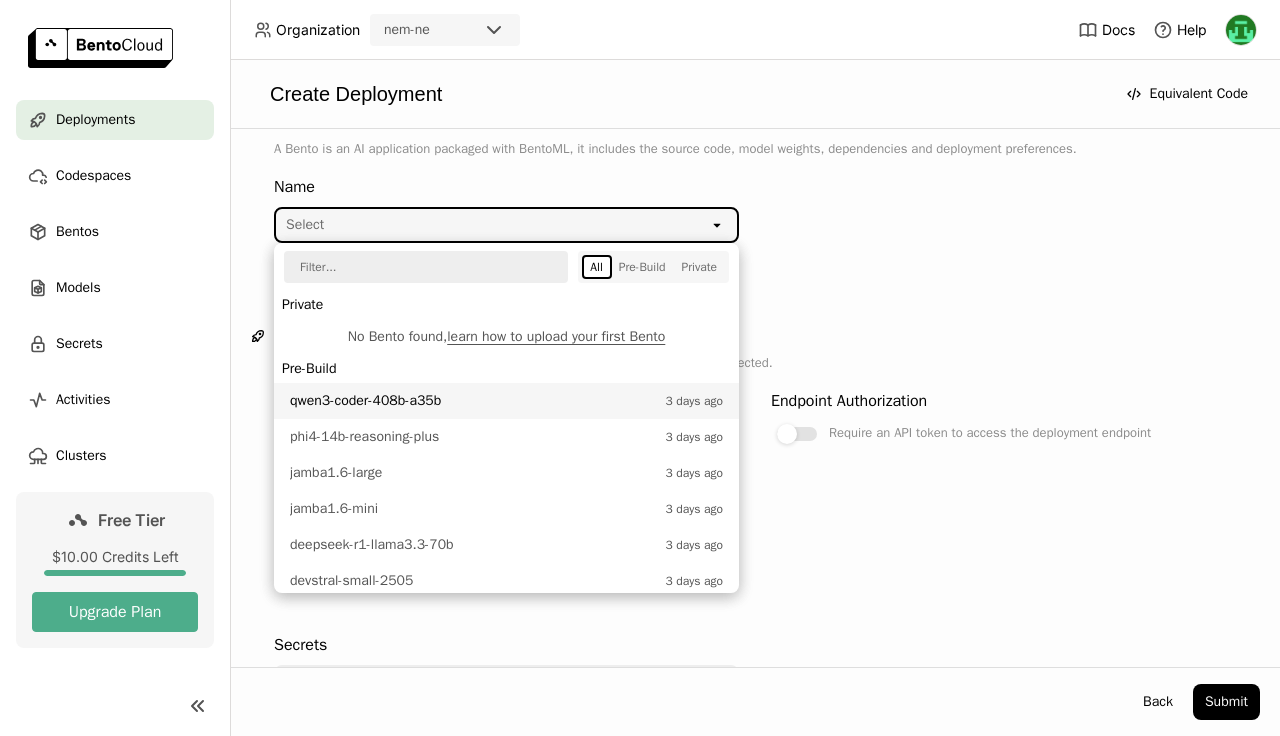 click on "qwen3-coder-408b-a35b" at bounding box center [472, 401] 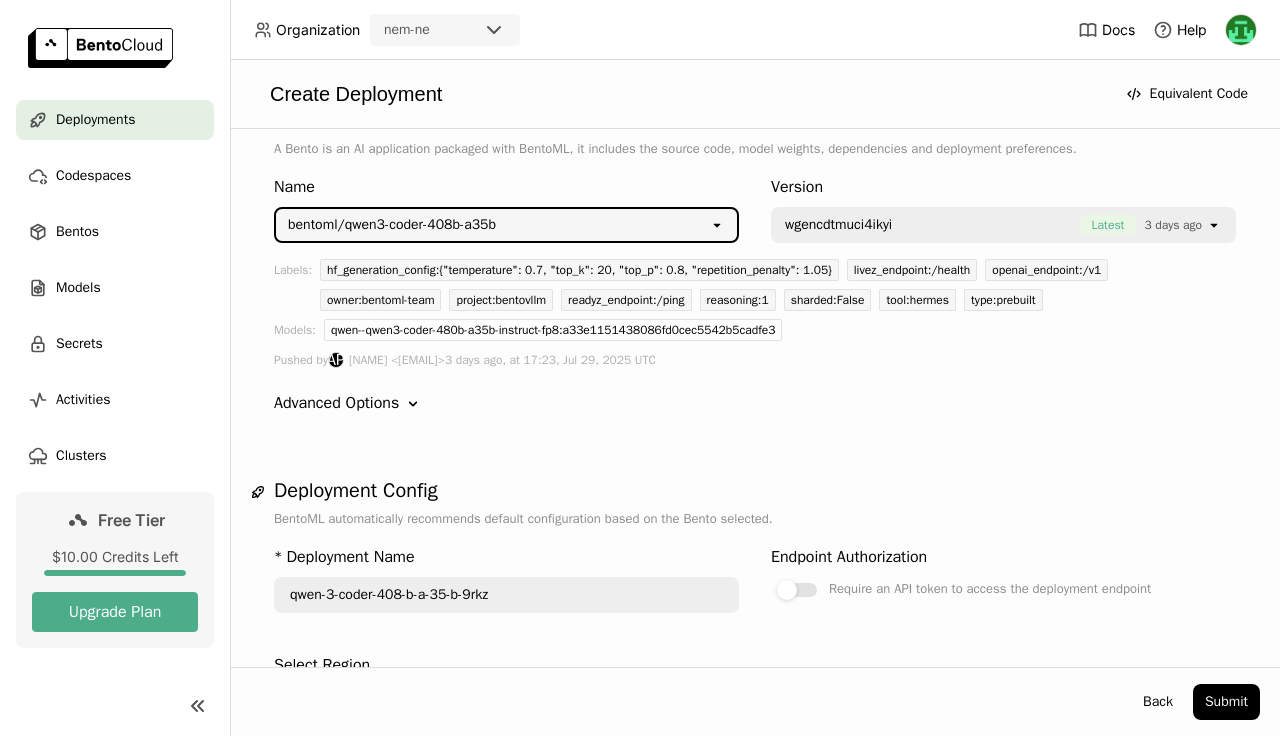 click on "wgencdtmuci4ikyi Latest 3 days ago" at bounding box center [989, 225] 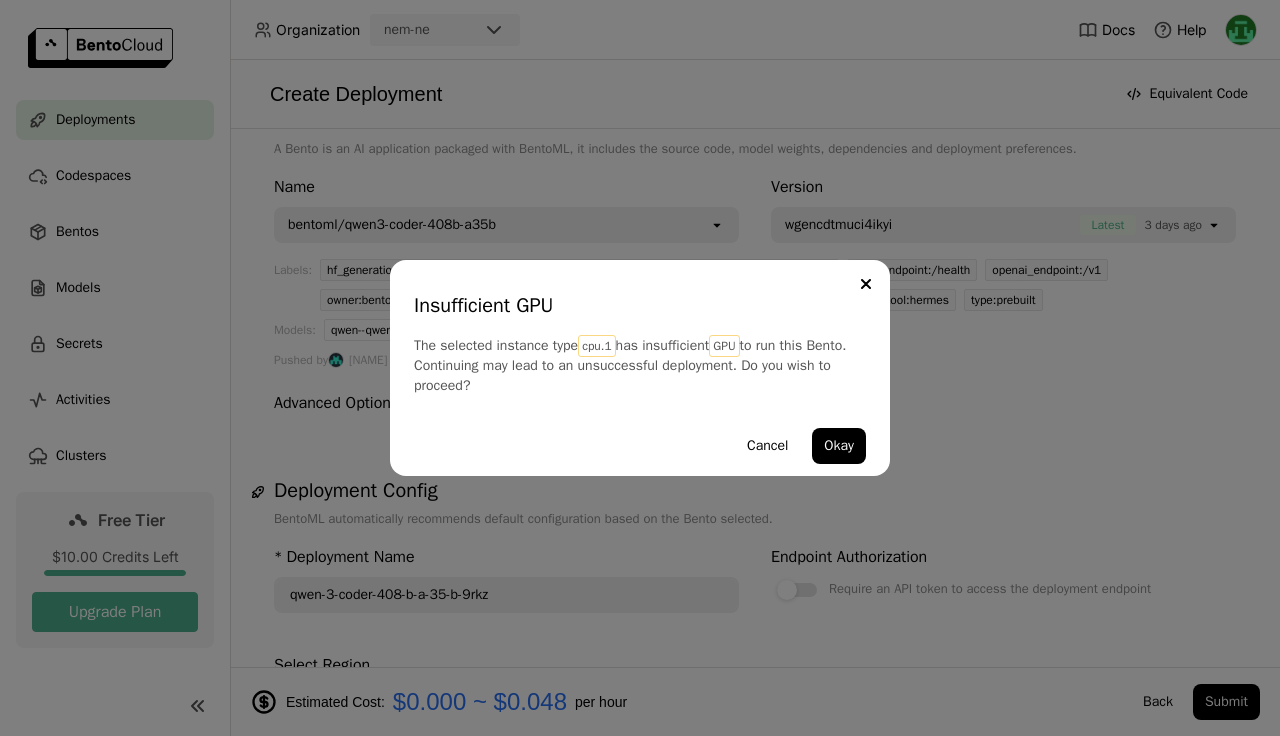 click on "Insufficient GPU The selected instance type  cpu.1  has insufficient  GPU  to run this Bento. Continuing may lead to an unsuccessful deployment. Do you wish to proceed? Cancel Okay" at bounding box center [640, 368] 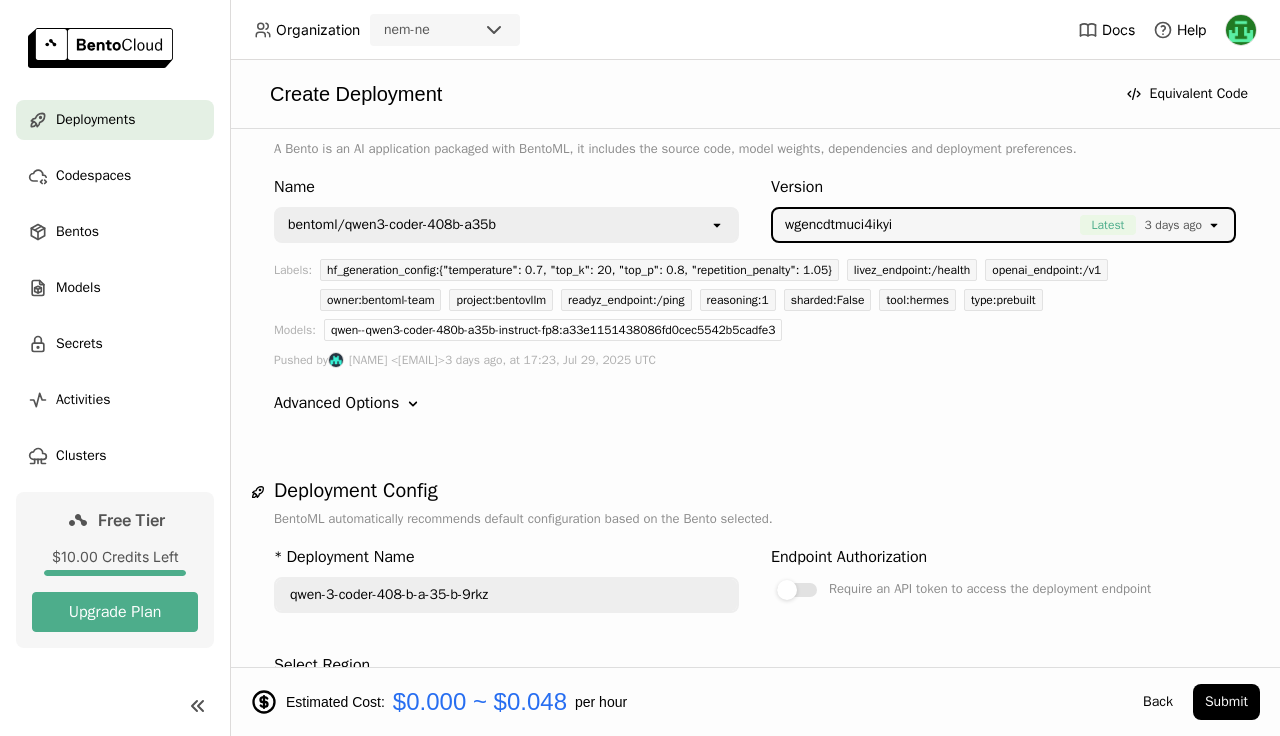 click on "wgencdtmuci4ikyi" at bounding box center (838, 225) 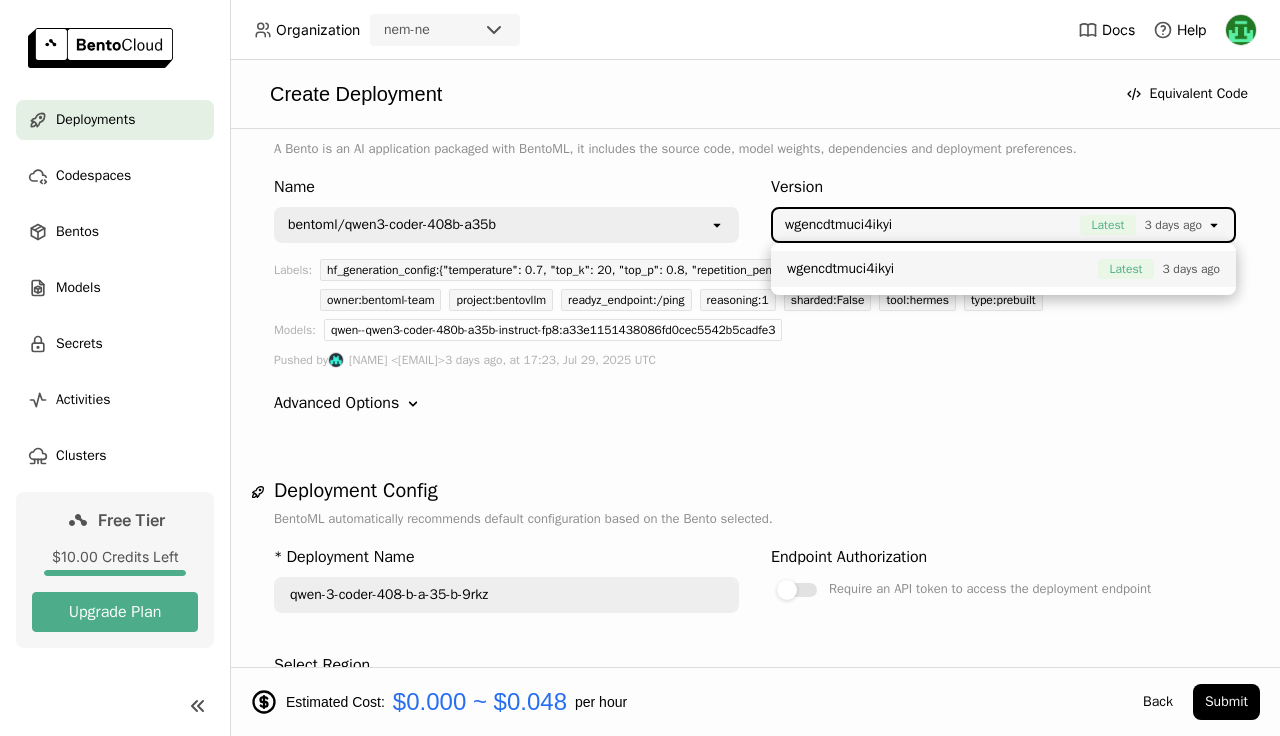 click on "wgencdtmuci4ikyi Latest 3 days ago" at bounding box center (1003, 269) 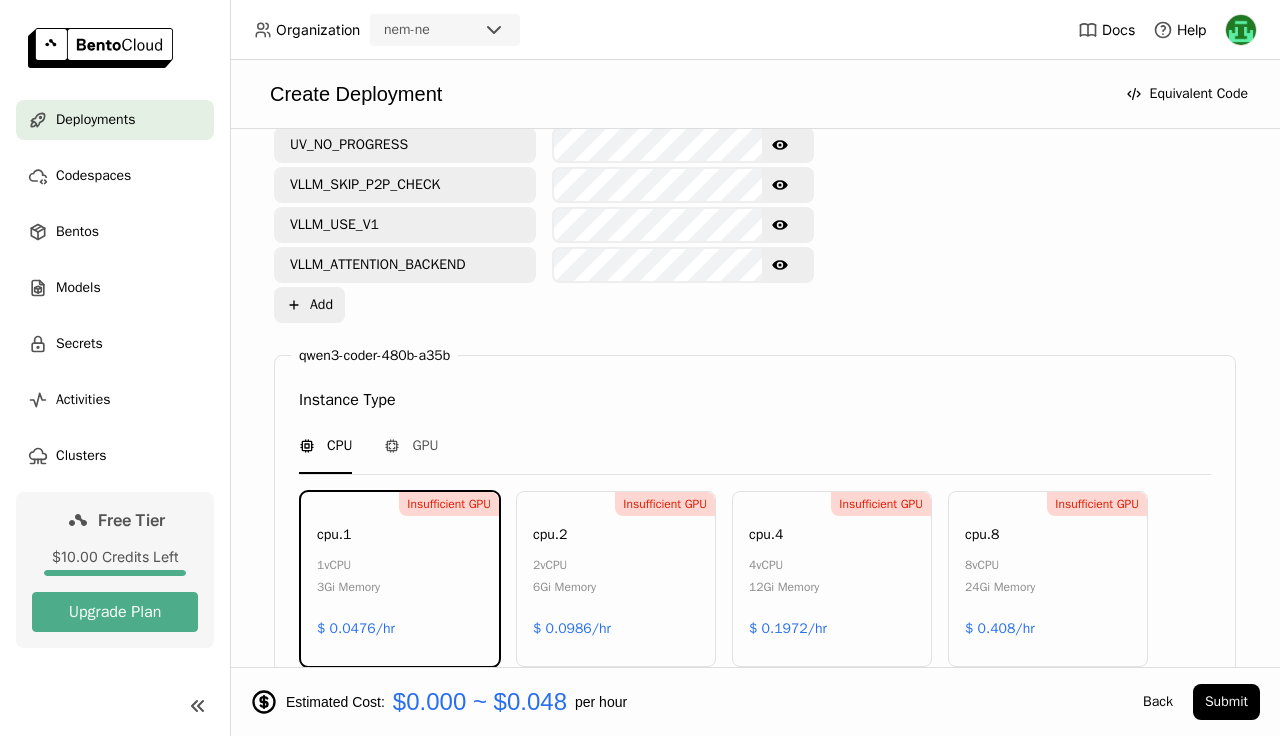 scroll, scrollTop: 1324, scrollLeft: 0, axis: vertical 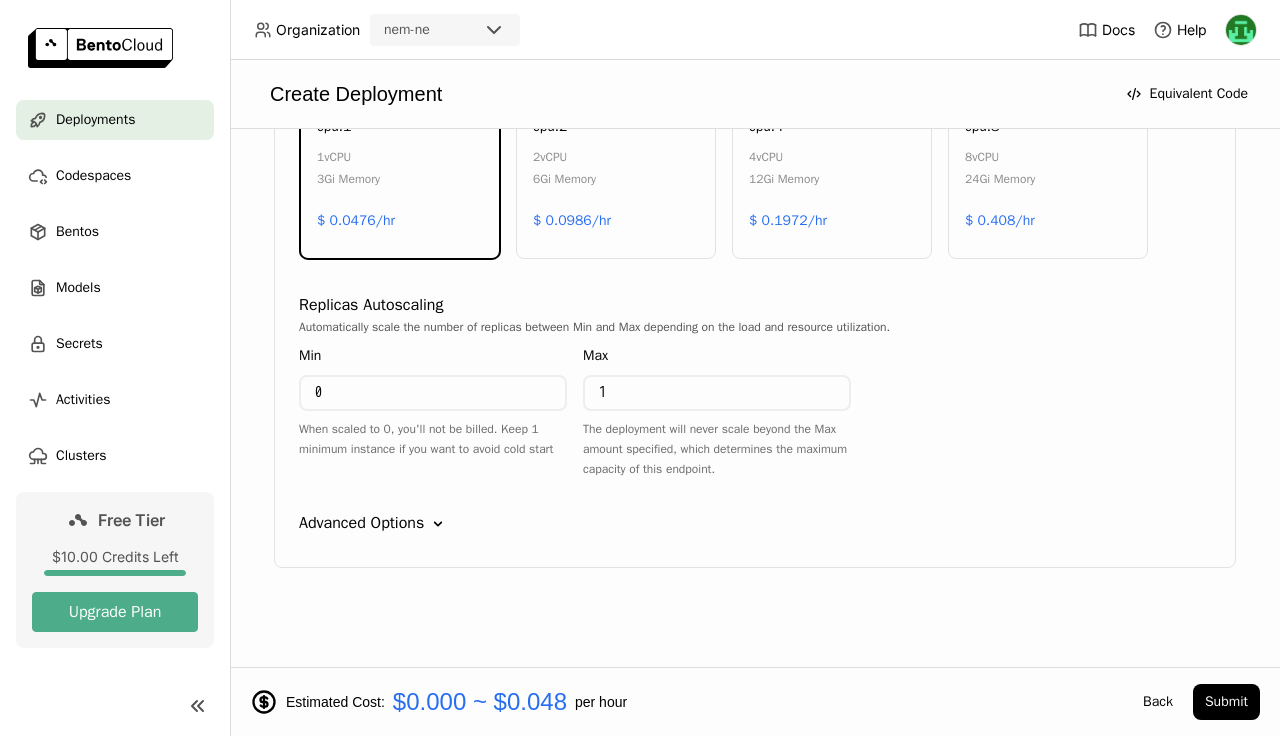 click on "Advanced Options Down" at bounding box center (755, 523) 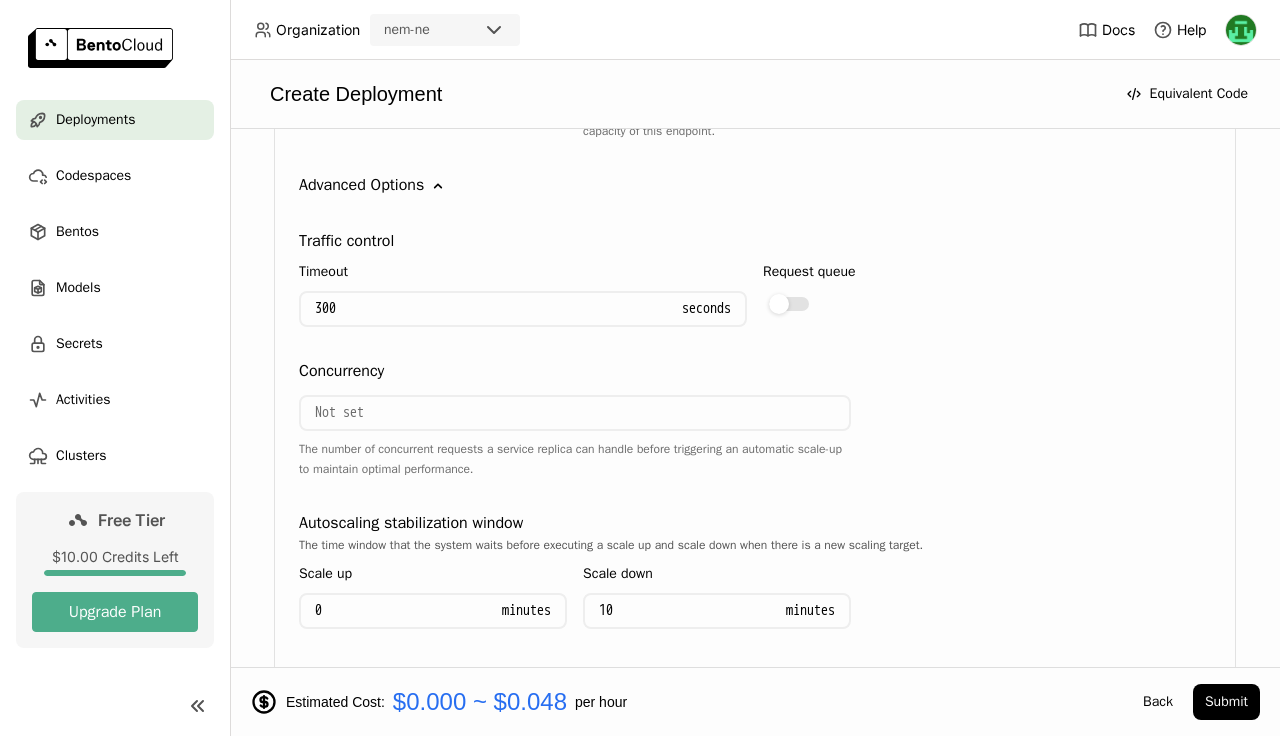 scroll, scrollTop: 1663, scrollLeft: 0, axis: vertical 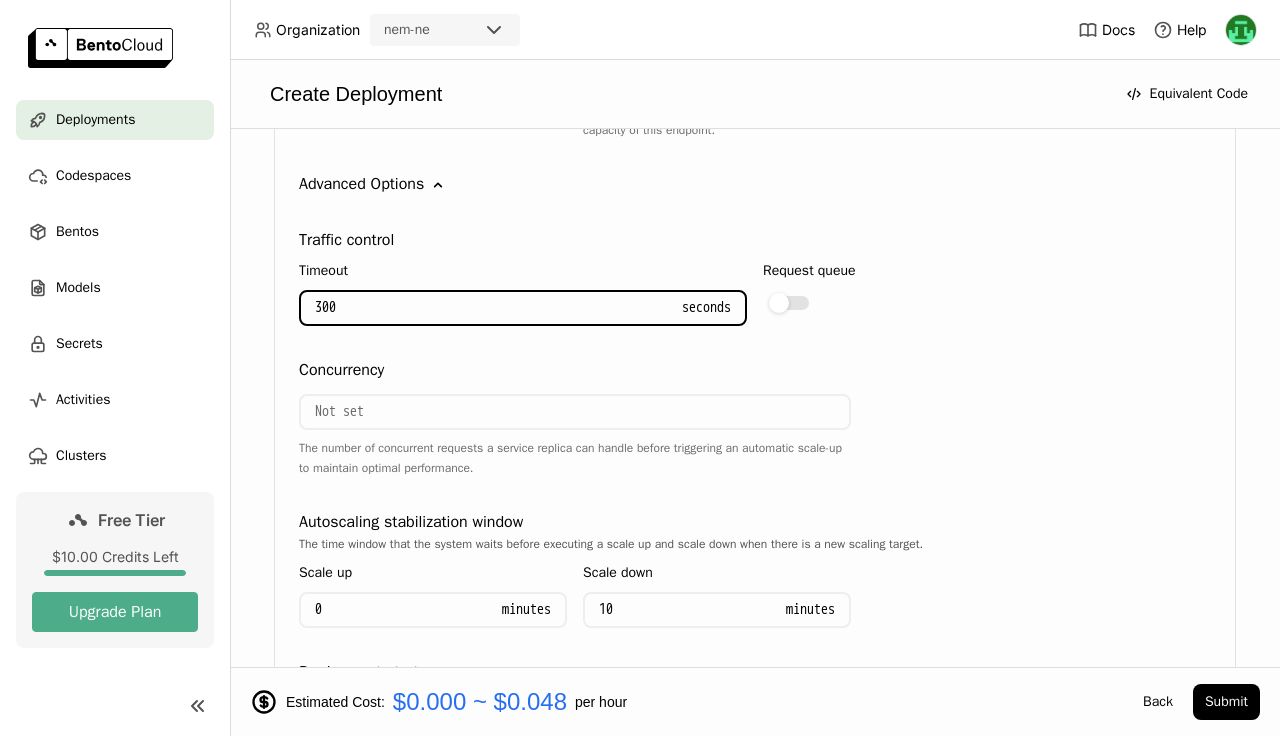 click on "300" at bounding box center (484, 308) 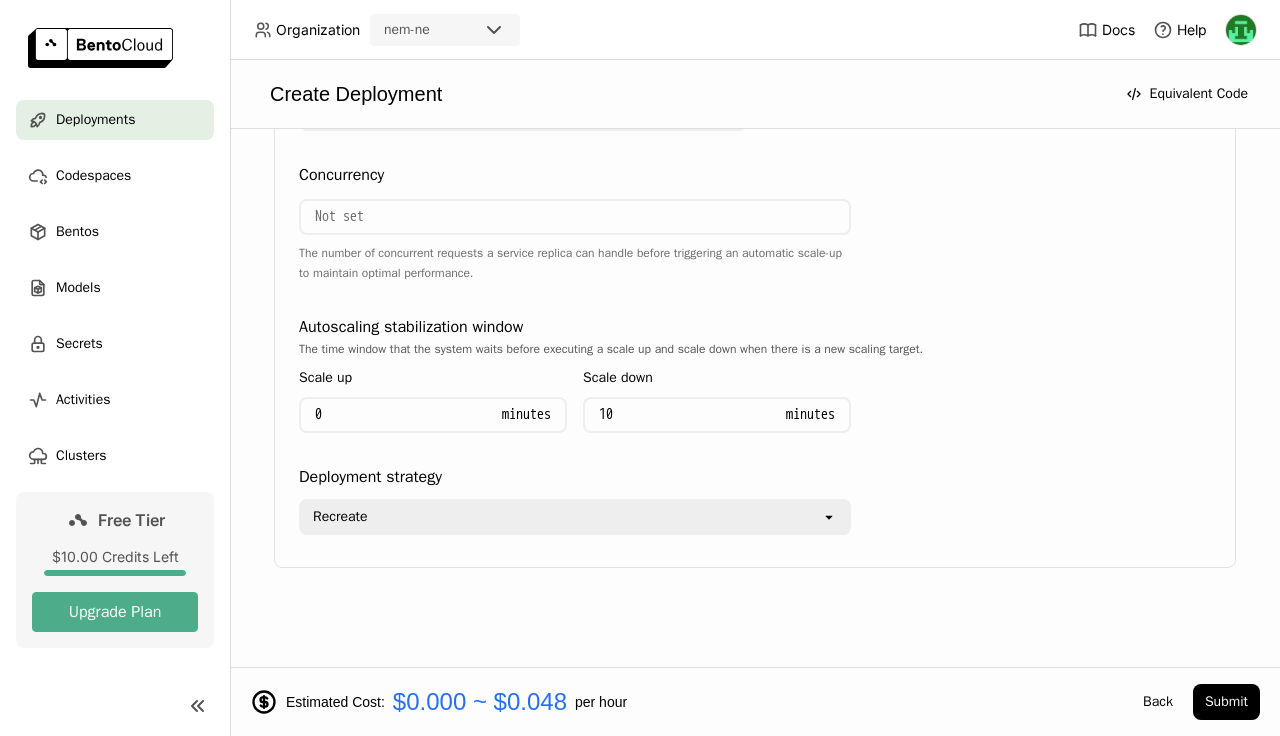 scroll, scrollTop: 1856, scrollLeft: 0, axis: vertical 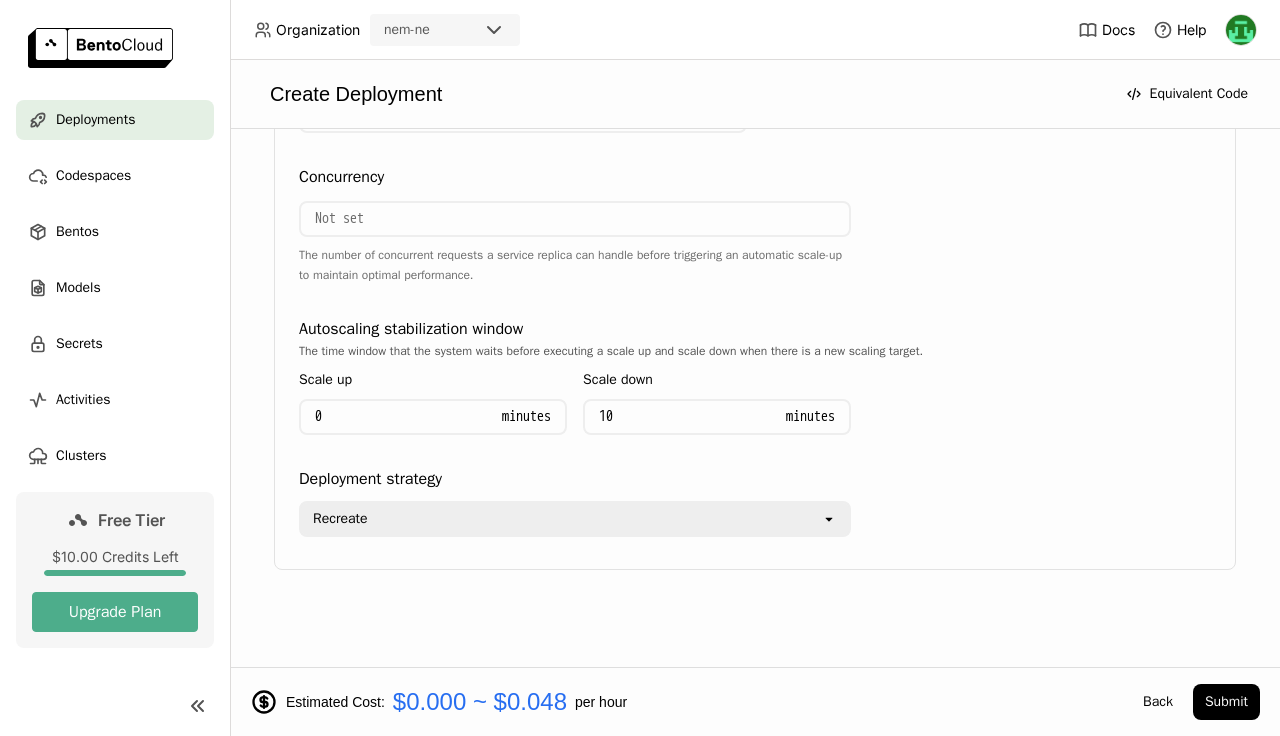click on "Recreate" at bounding box center [561, 519] 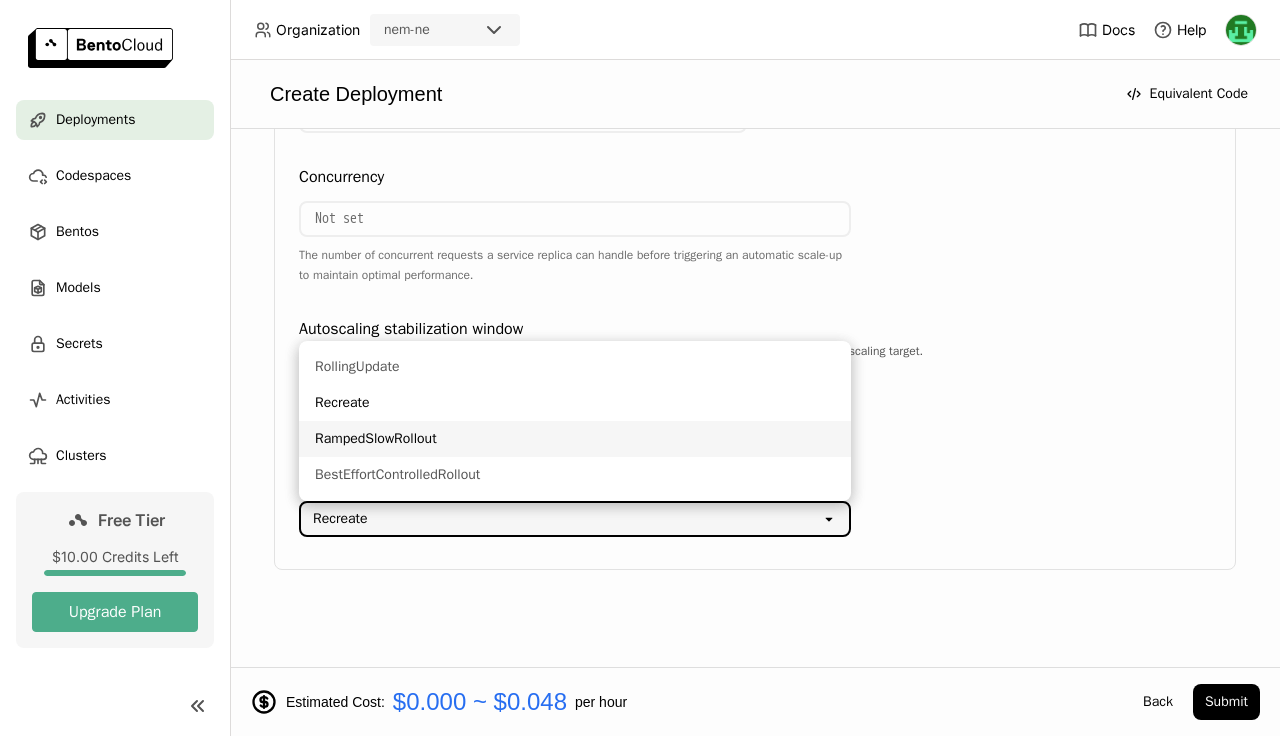 click on "RampedSlowRollout" at bounding box center (575, 439) 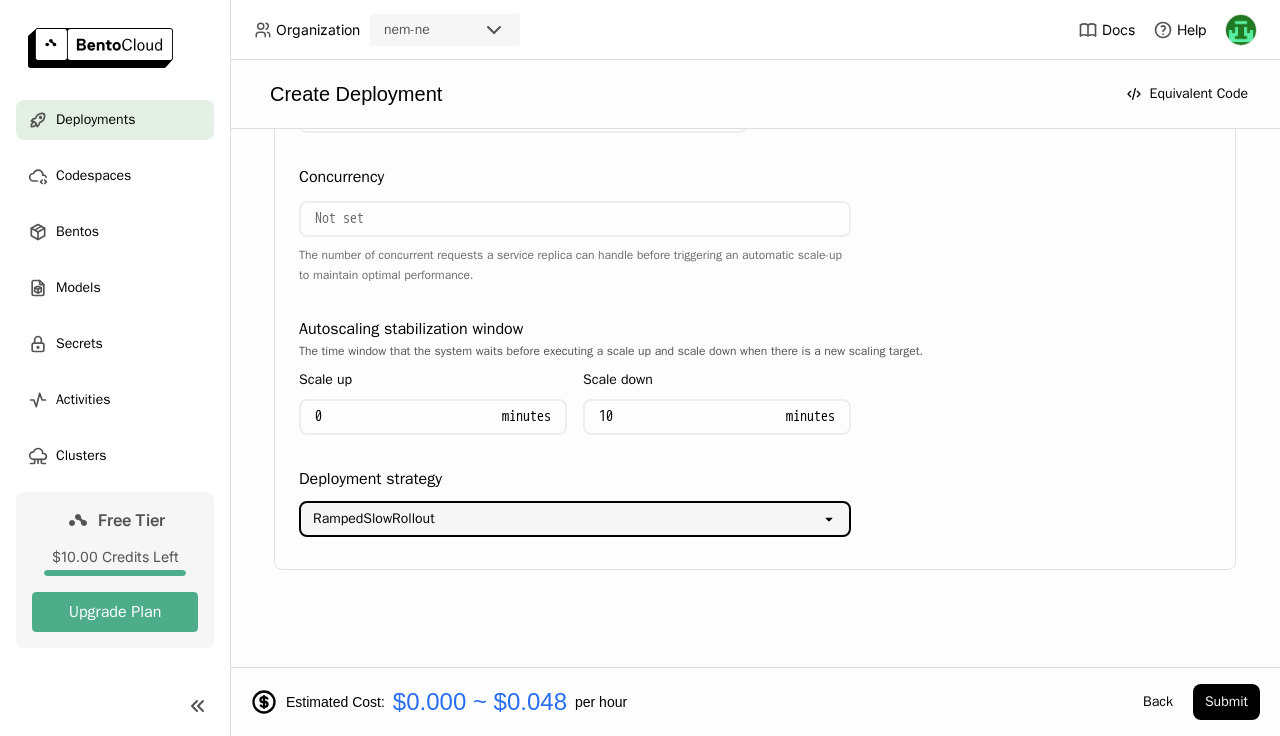 click on "RampedSlowRollout" at bounding box center (561, 519) 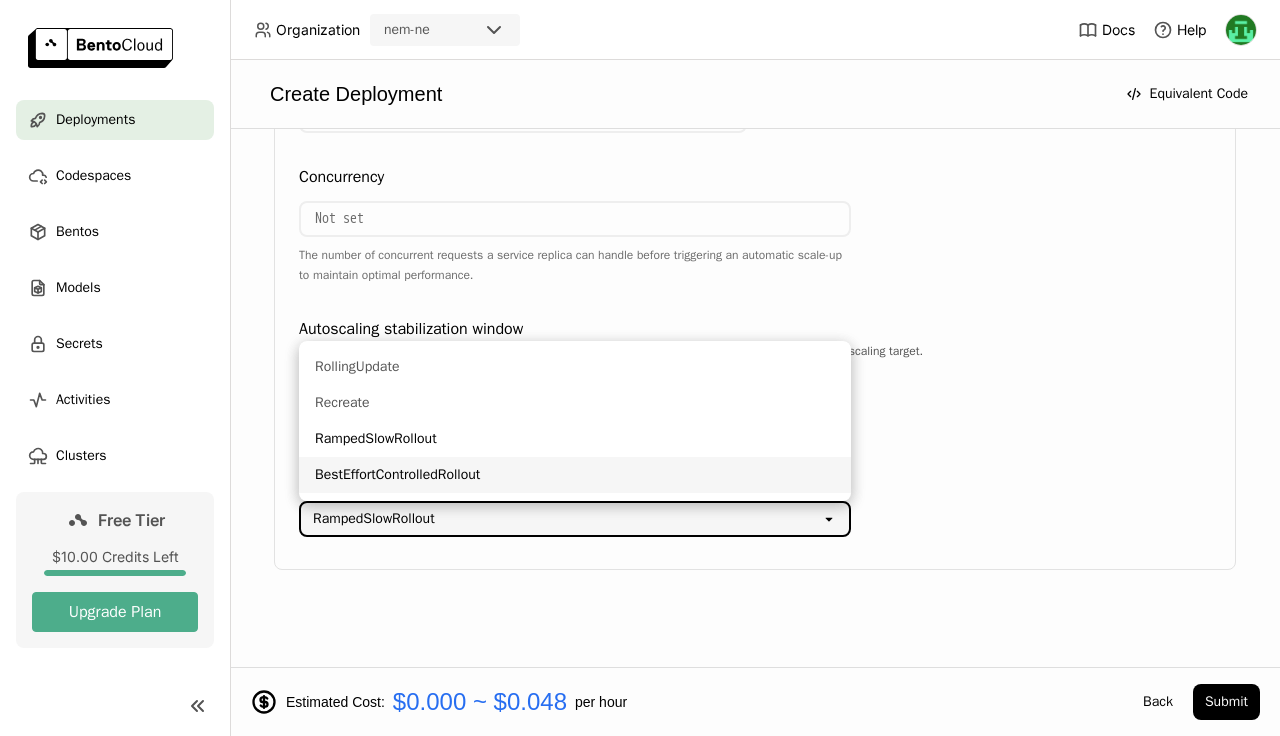 click on "BestEffortControlledRollout" at bounding box center [575, 475] 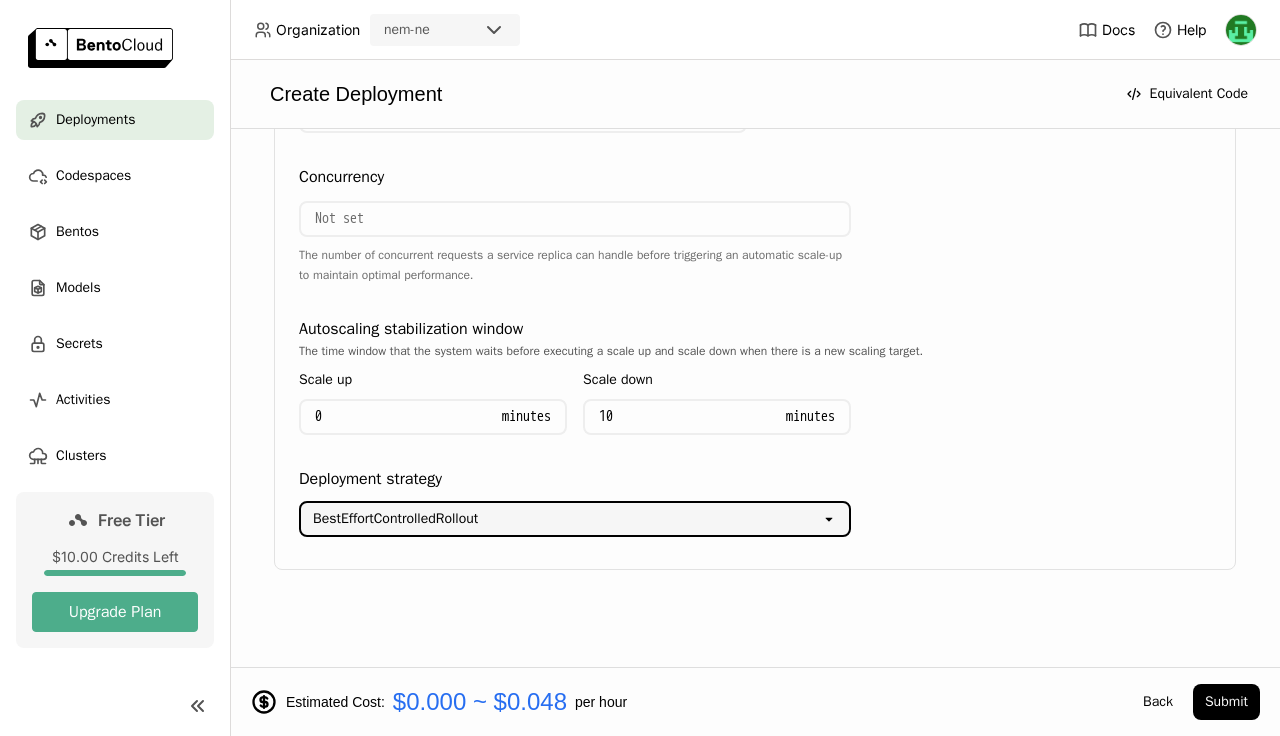 click on "BestEffortControlledRollout" at bounding box center [561, 519] 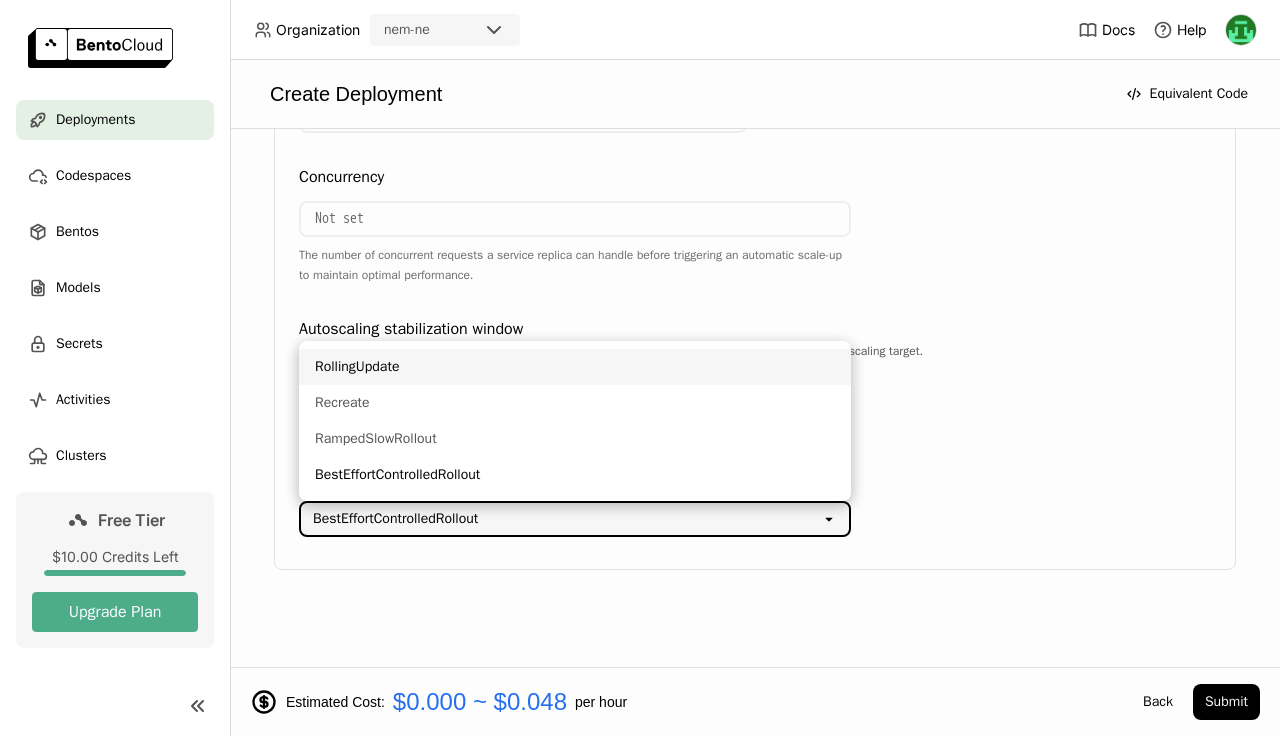 click on "RollingUpdate" at bounding box center [575, 367] 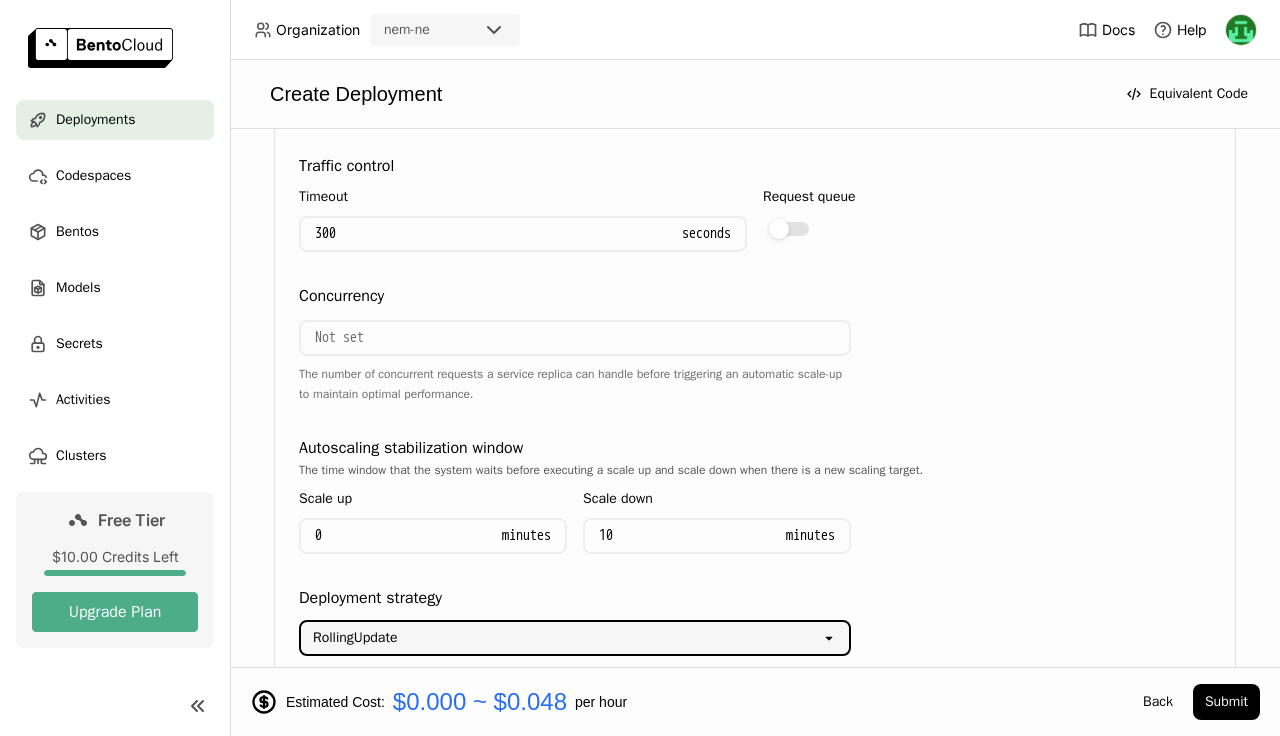 scroll, scrollTop: 1708, scrollLeft: 0, axis: vertical 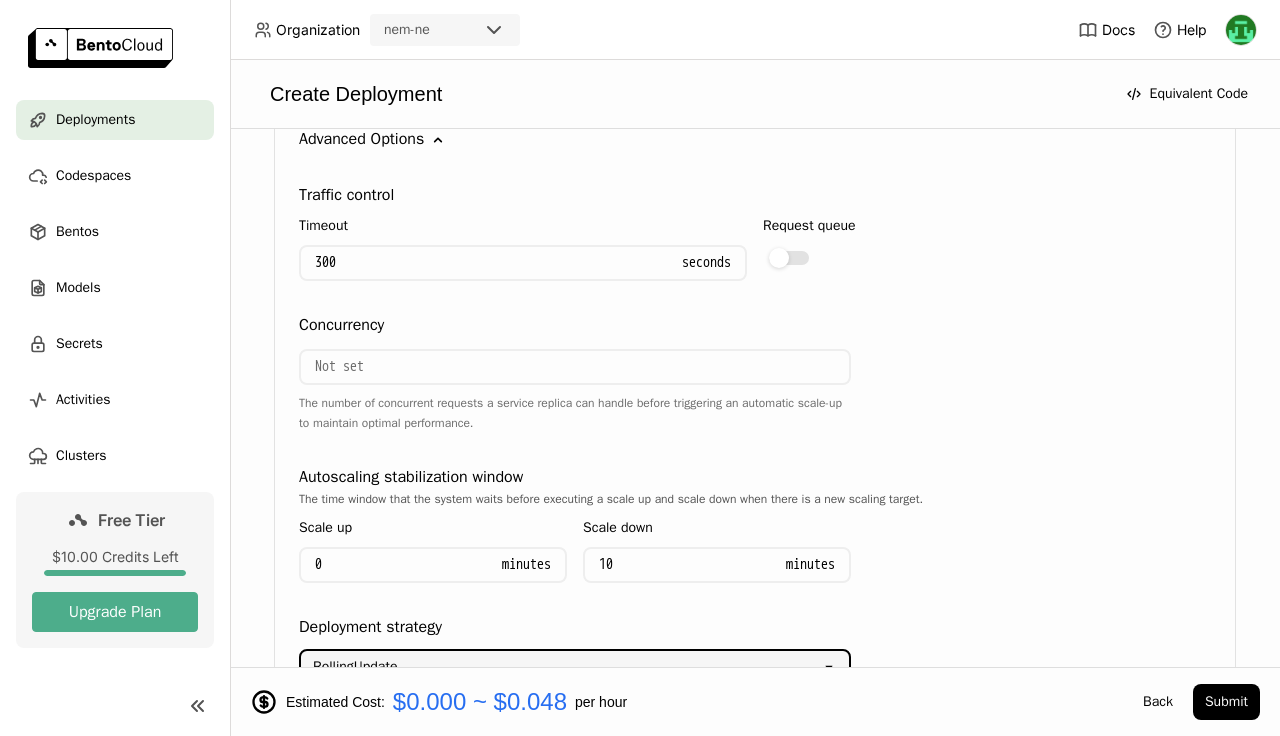 click on "Timeout" at bounding box center [323, 226] 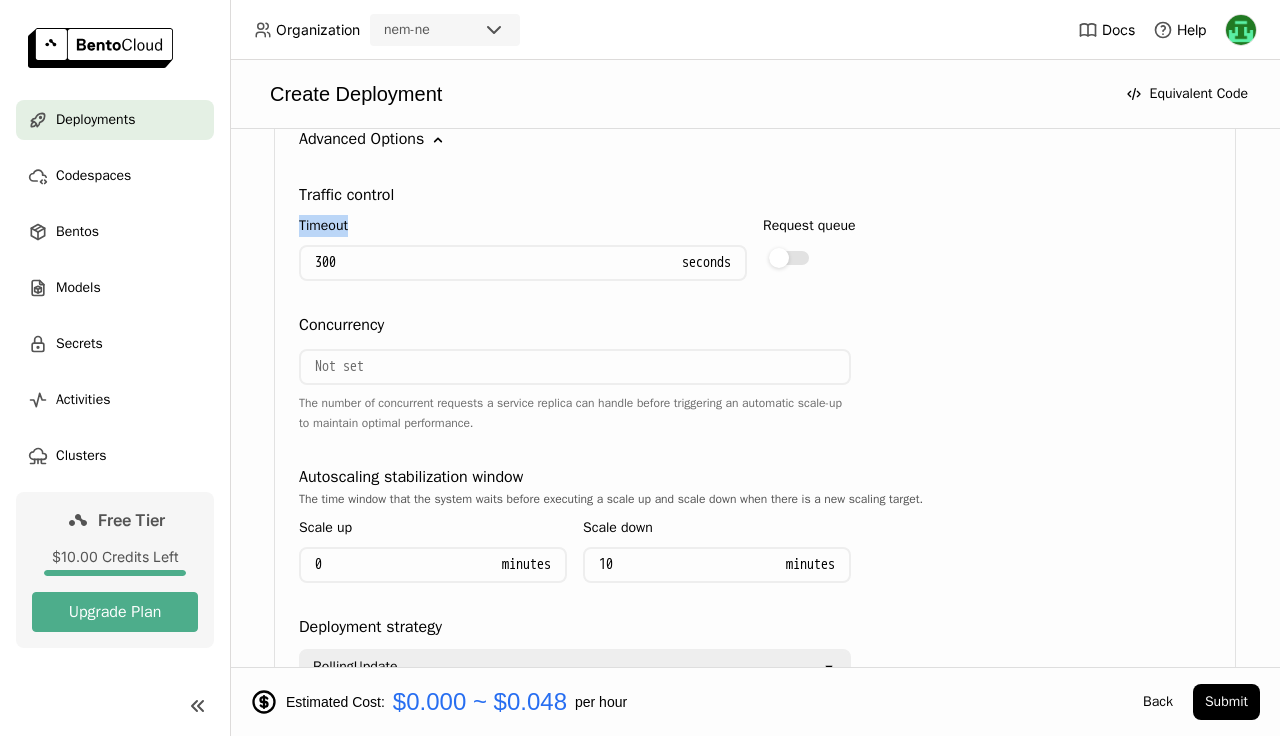 drag, startPoint x: 315, startPoint y: 229, endPoint x: 501, endPoint y: 294, distance: 197.03046 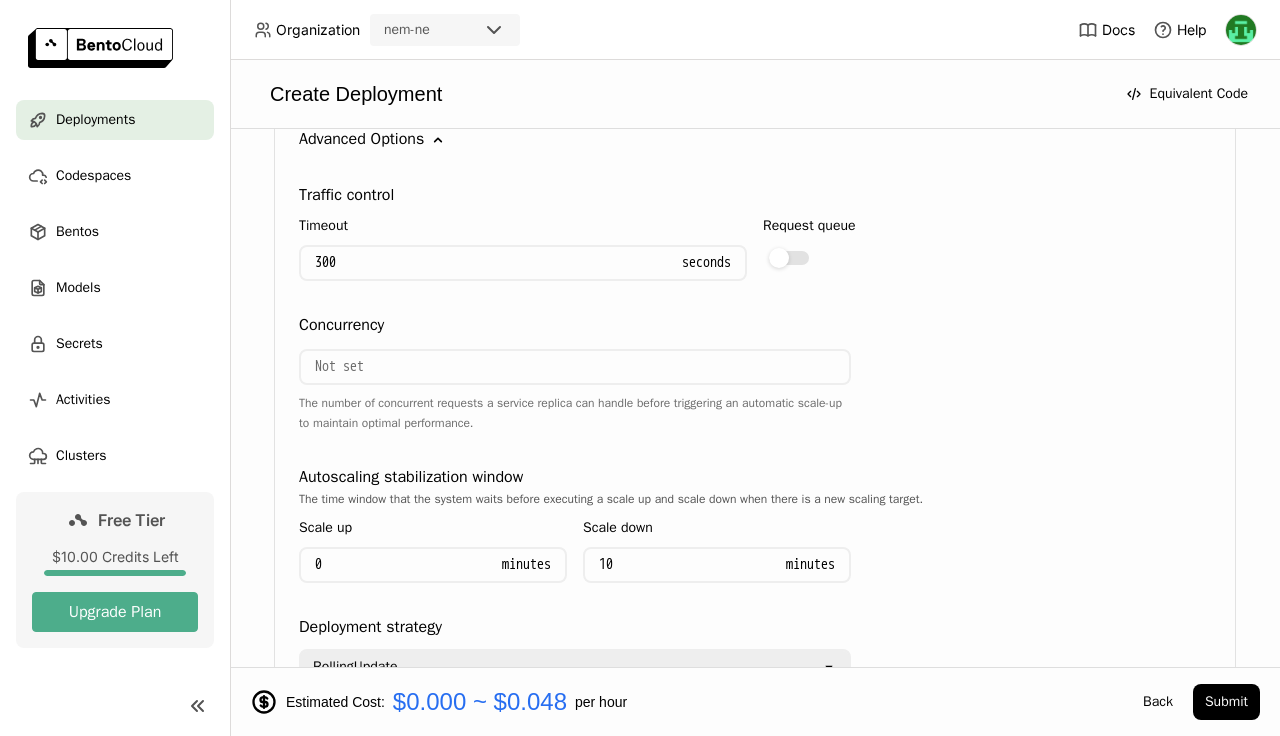 click on "Concurrency" at bounding box center [341, 325] 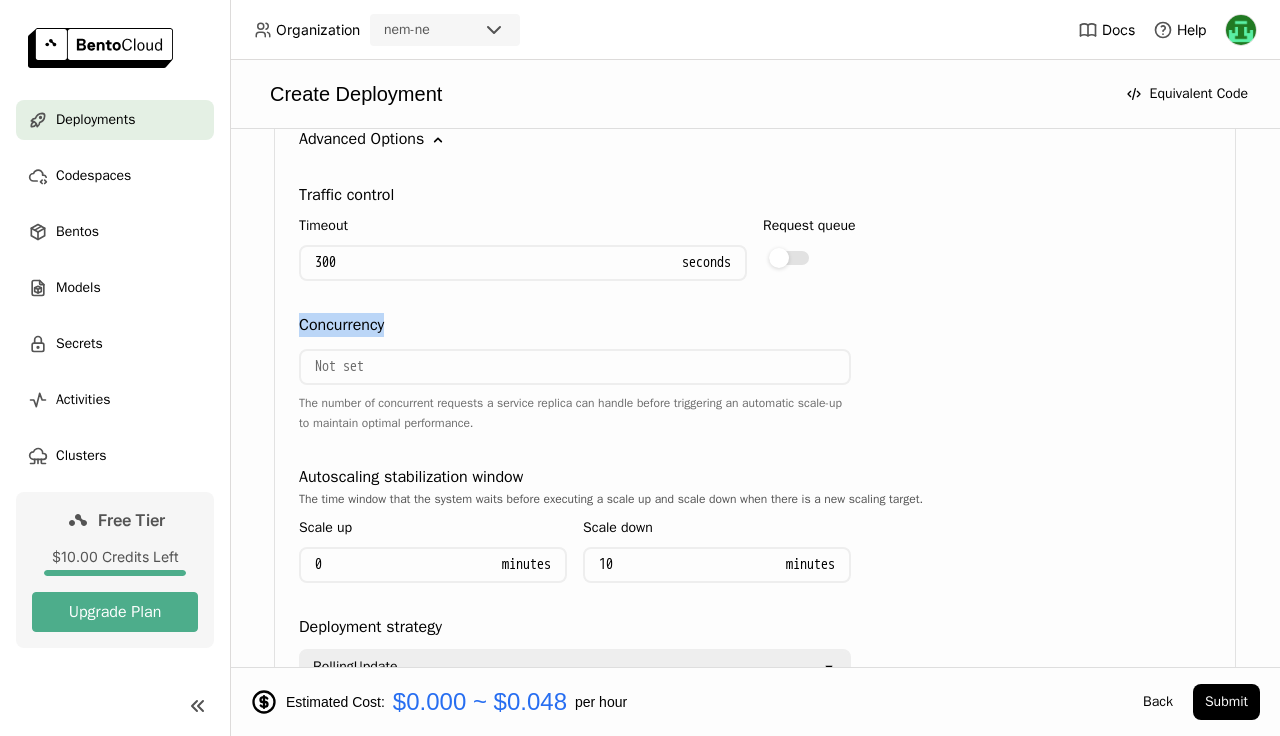 click on "Concurrency" at bounding box center [341, 325] 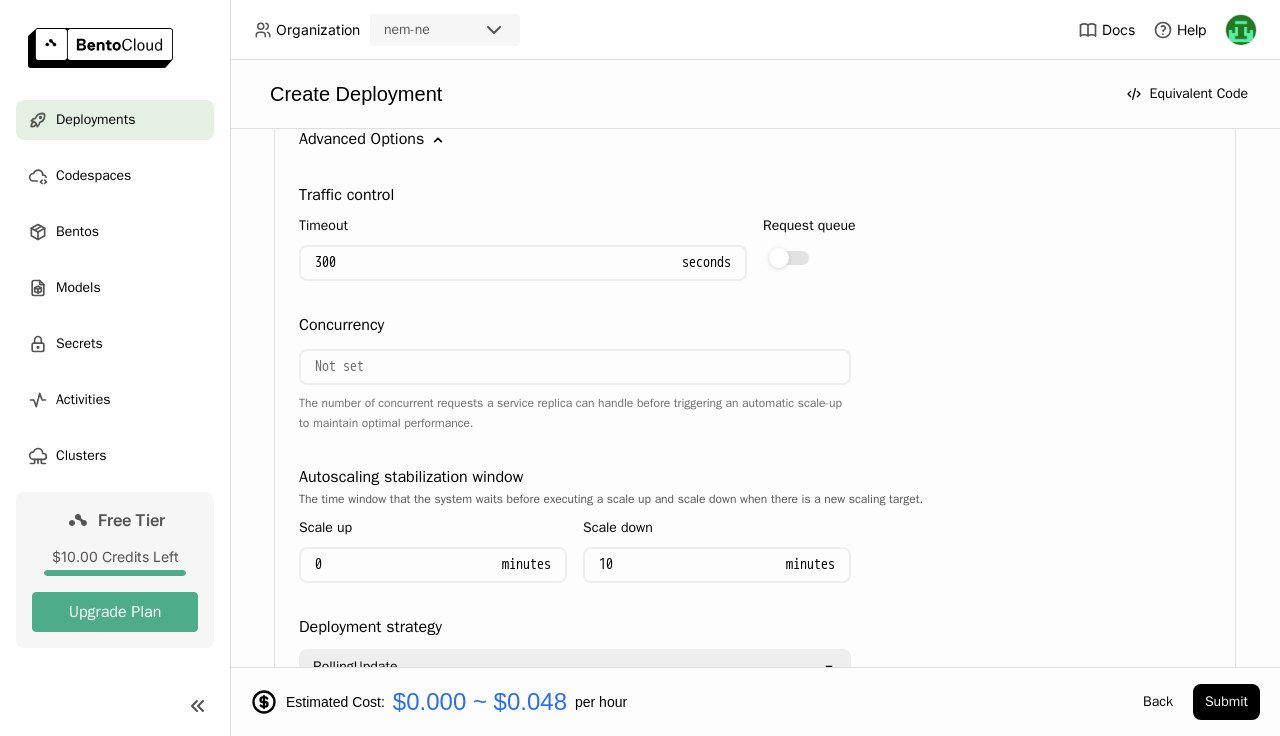 click on "Scale up 0 Minutes" at bounding box center [433, 554] 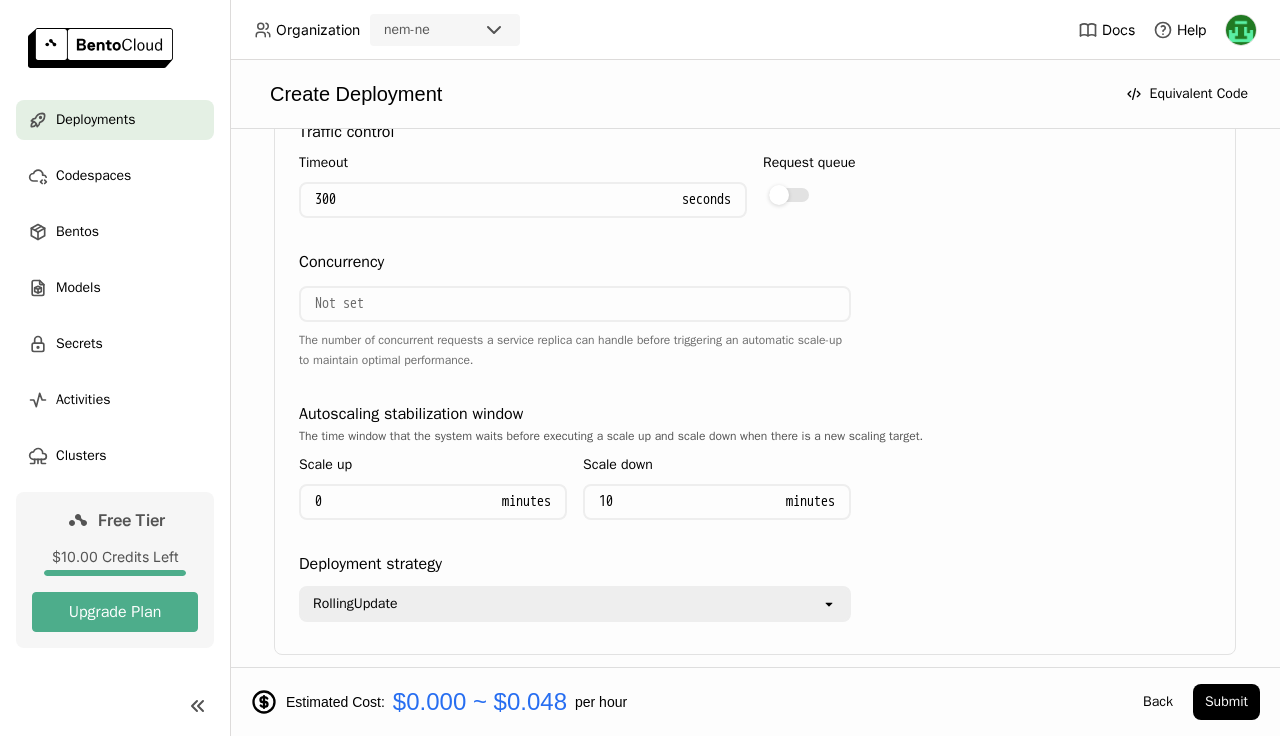 click on "Autoscaling stabilization window" at bounding box center (411, 414) 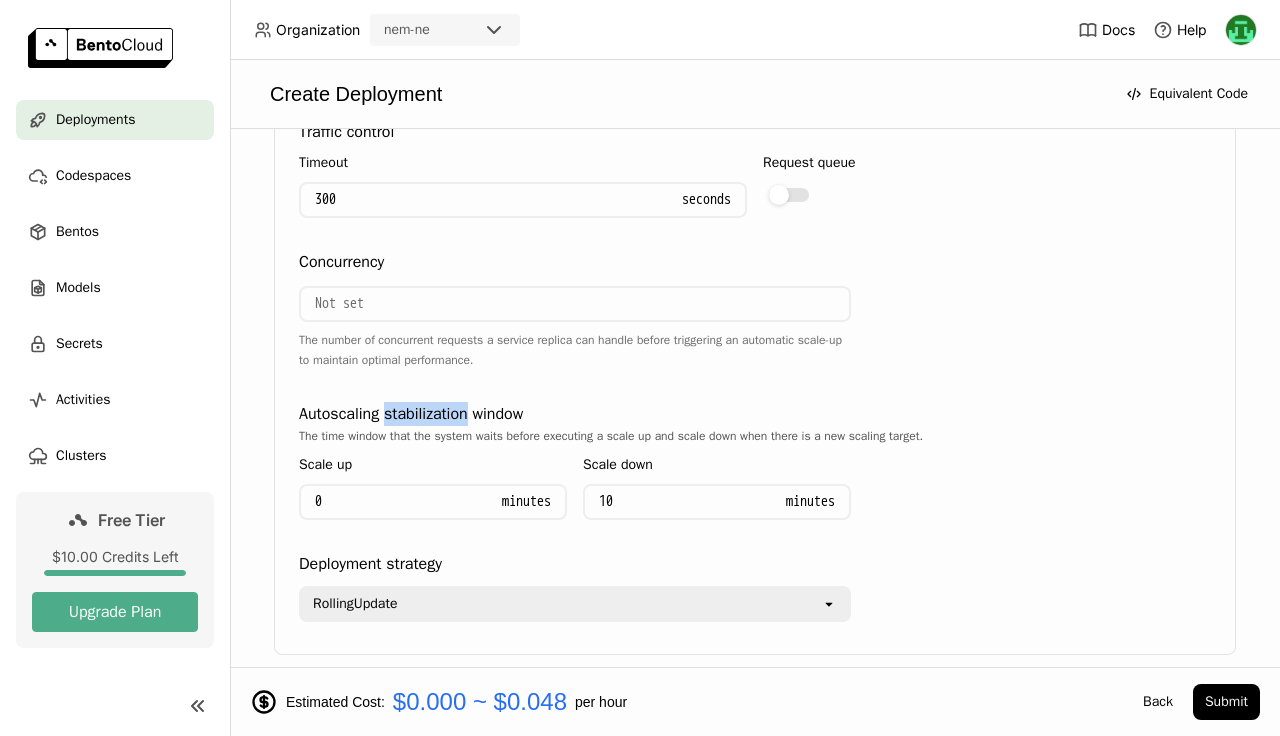 click on "Autoscaling stabilization window" at bounding box center (411, 414) 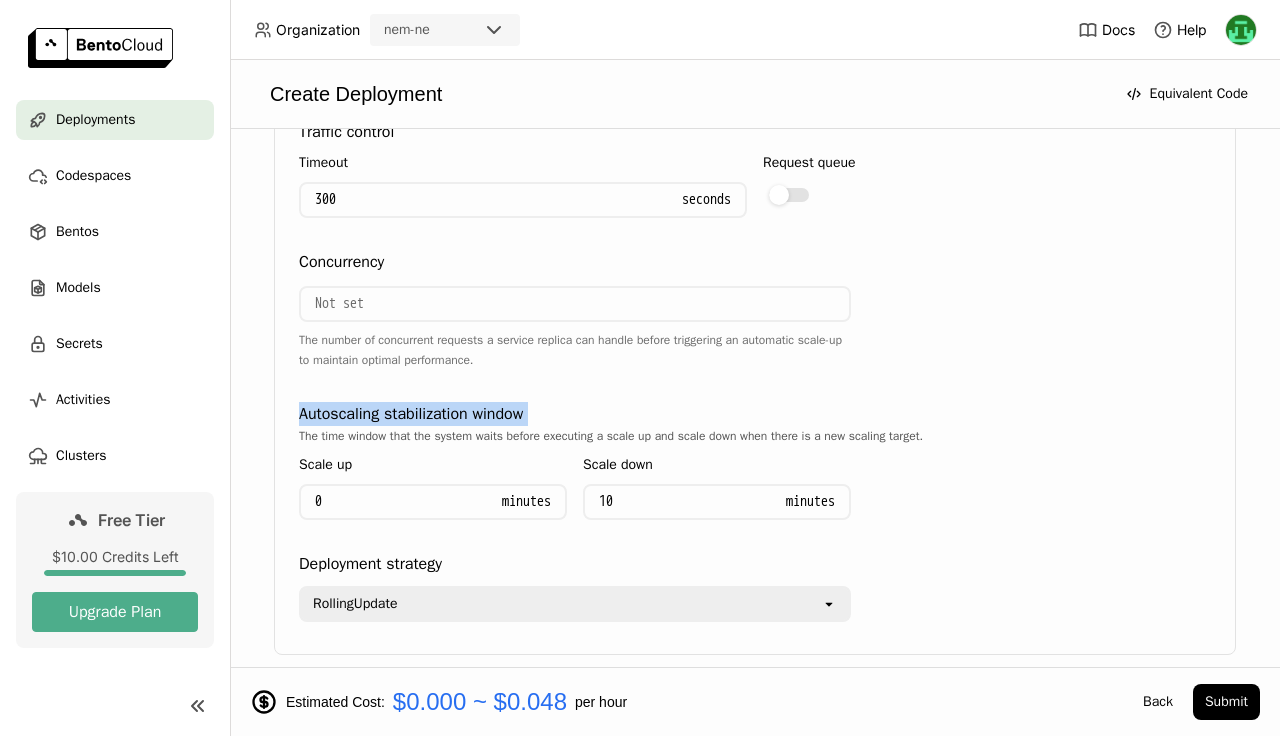 click on "Autoscaling stabilization window" at bounding box center (411, 414) 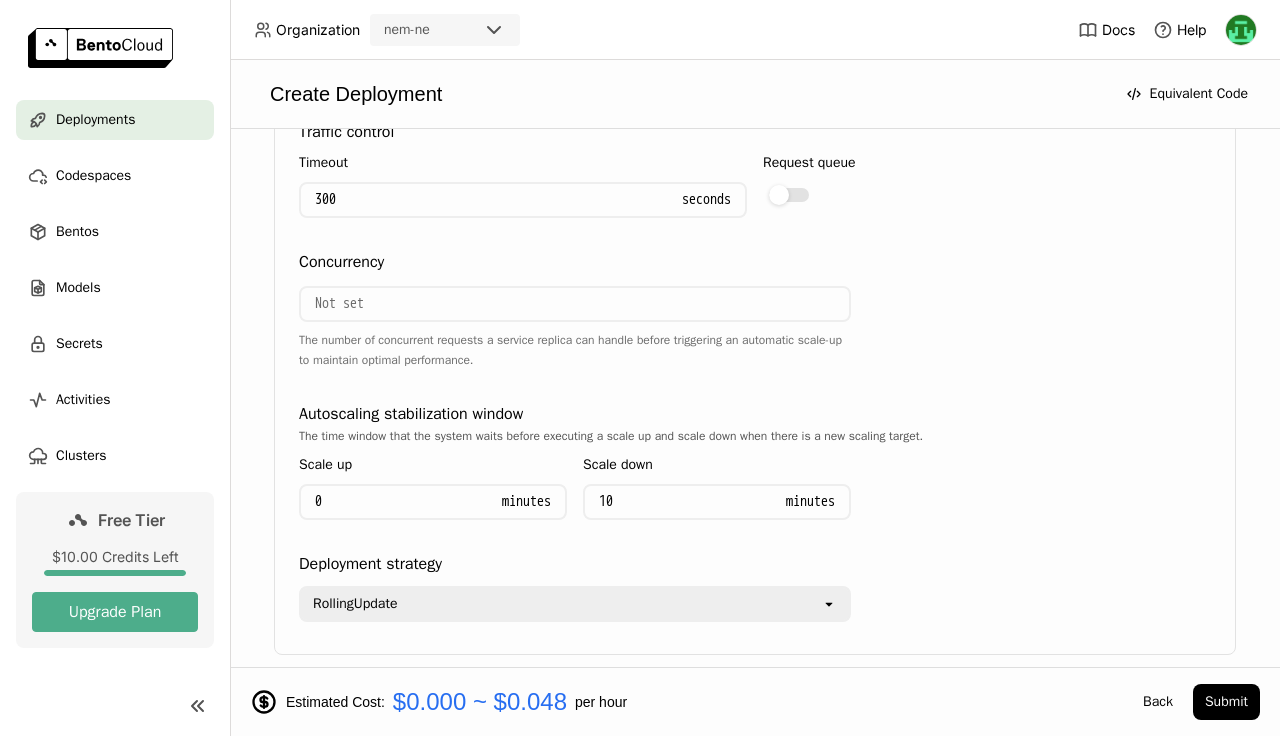 click on "10" at bounding box center (678, 502) 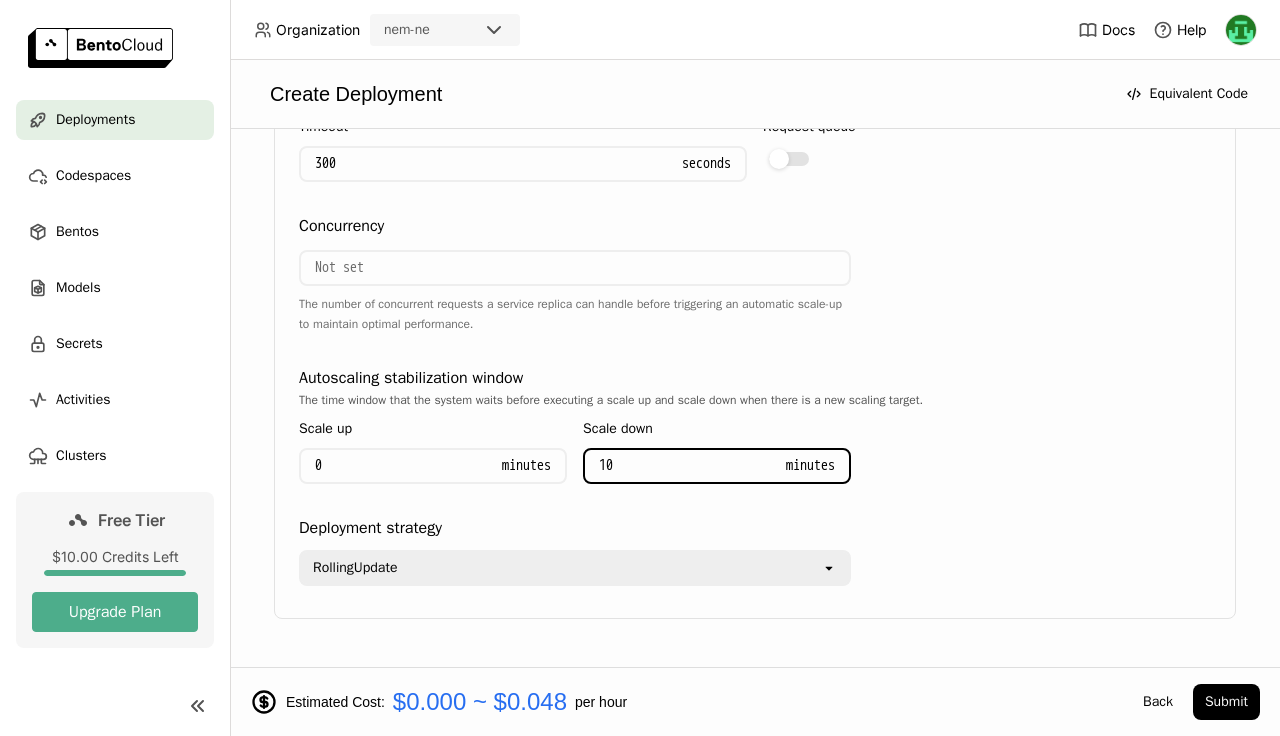 scroll, scrollTop: 1824, scrollLeft: 0, axis: vertical 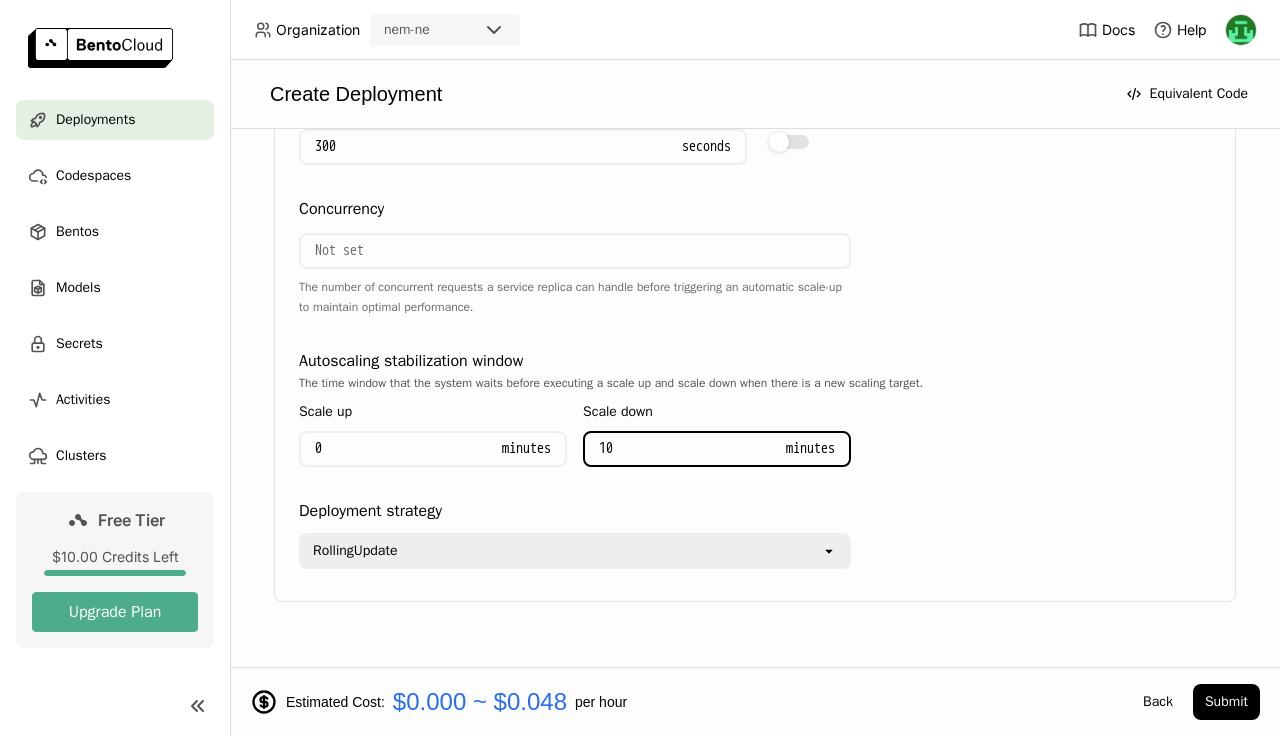 click on "RollingUpdate" at bounding box center (561, 551) 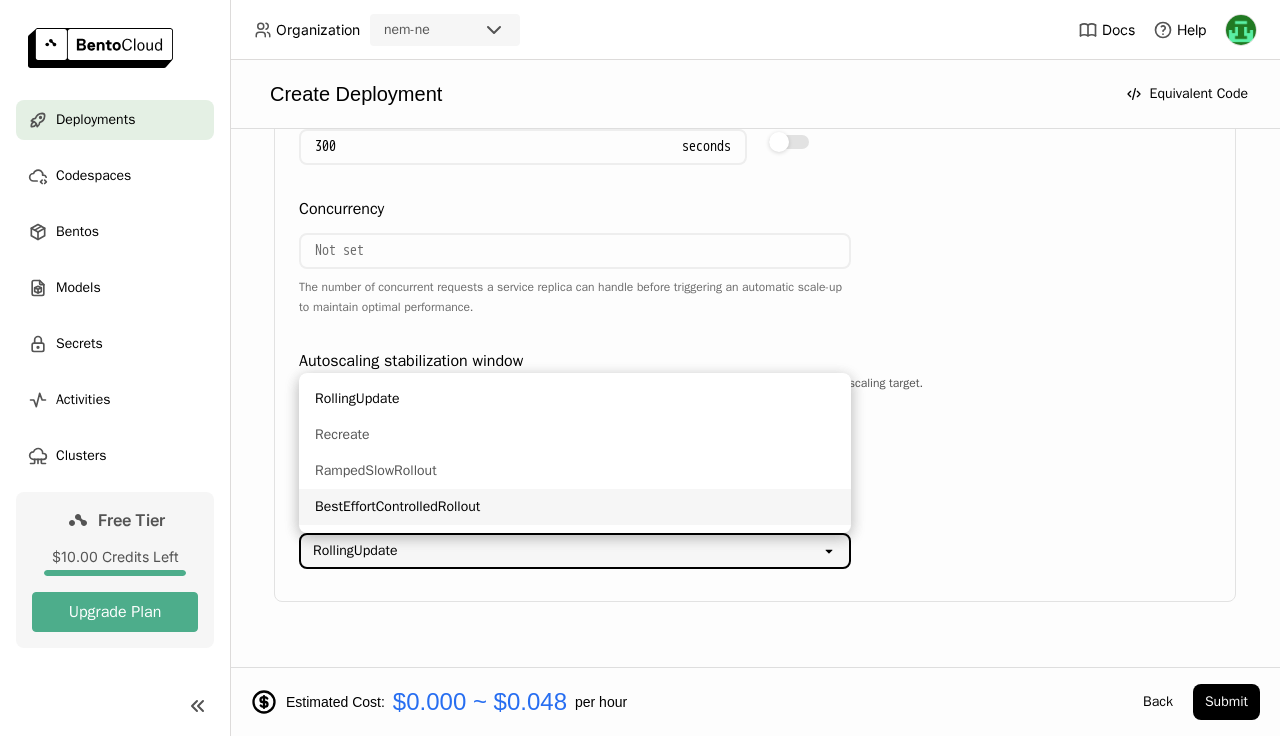 click on "BestEffortControlledRollout" at bounding box center [575, 507] 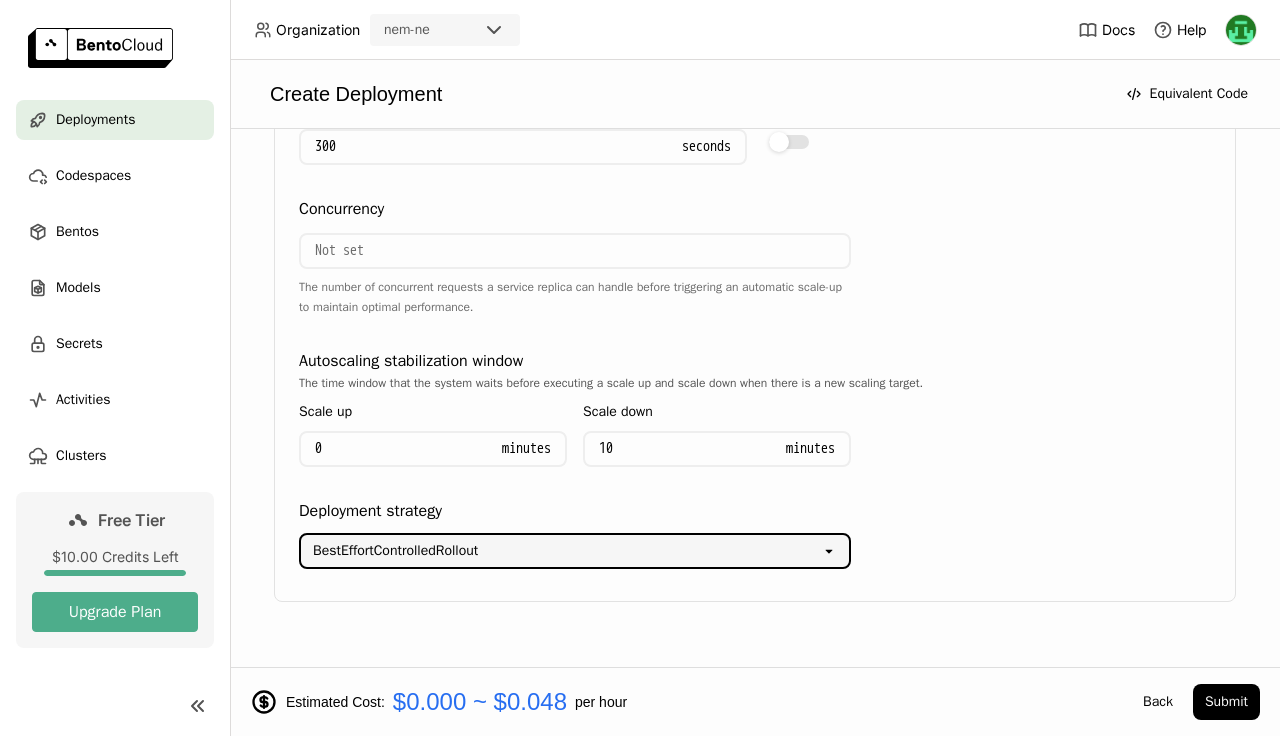 click on "BestEffortControlledRollout" at bounding box center [561, 551] 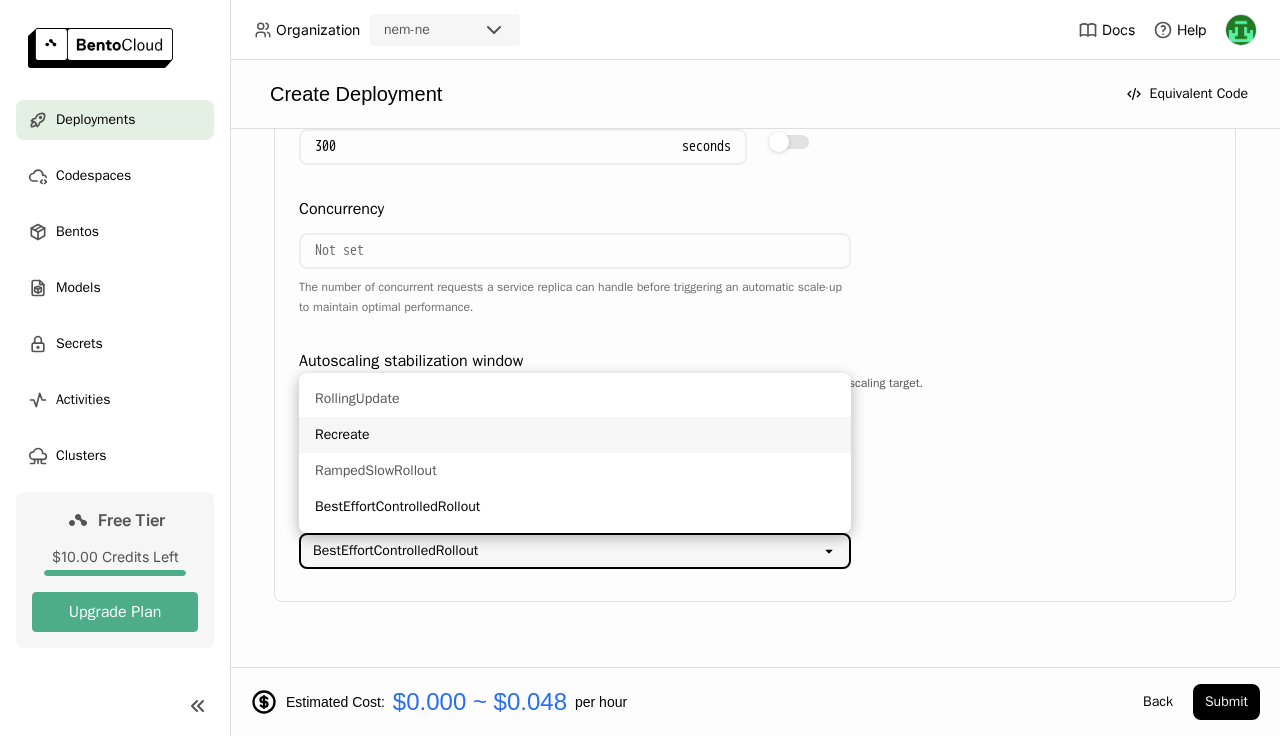 click on "Recreate" at bounding box center [575, 435] 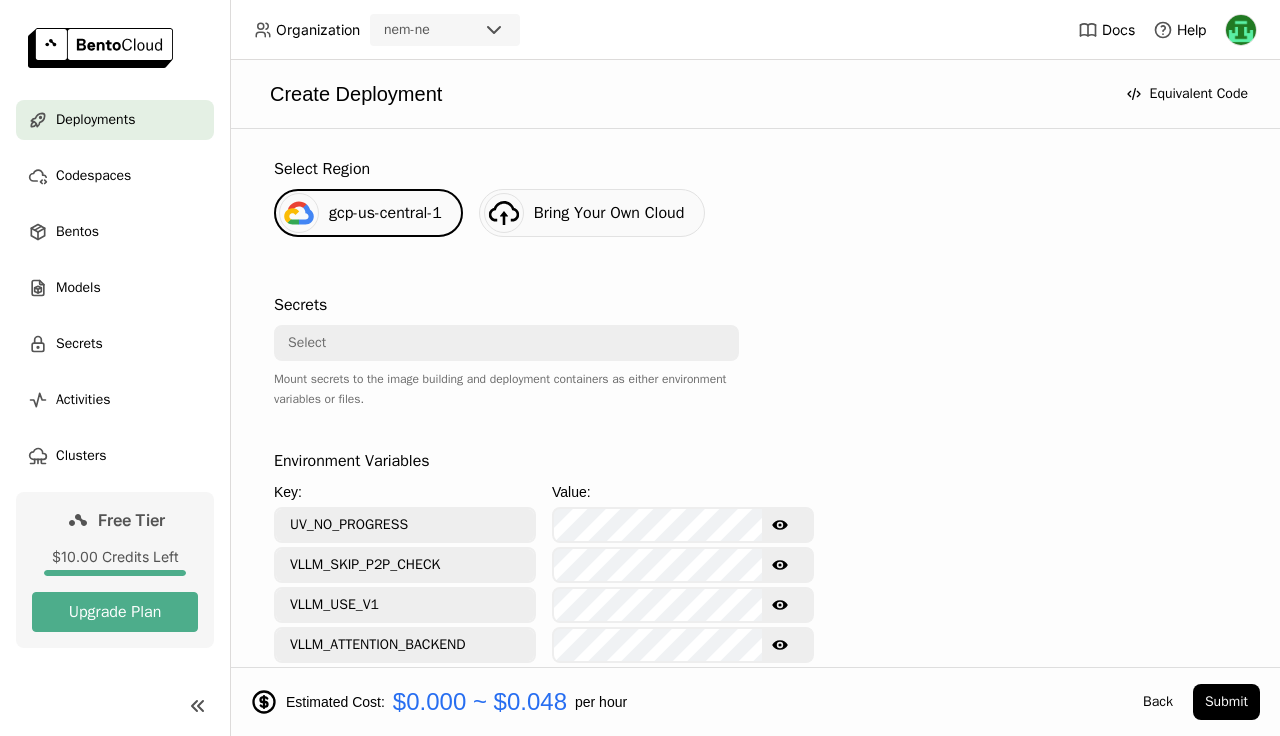 scroll, scrollTop: 0, scrollLeft: 0, axis: both 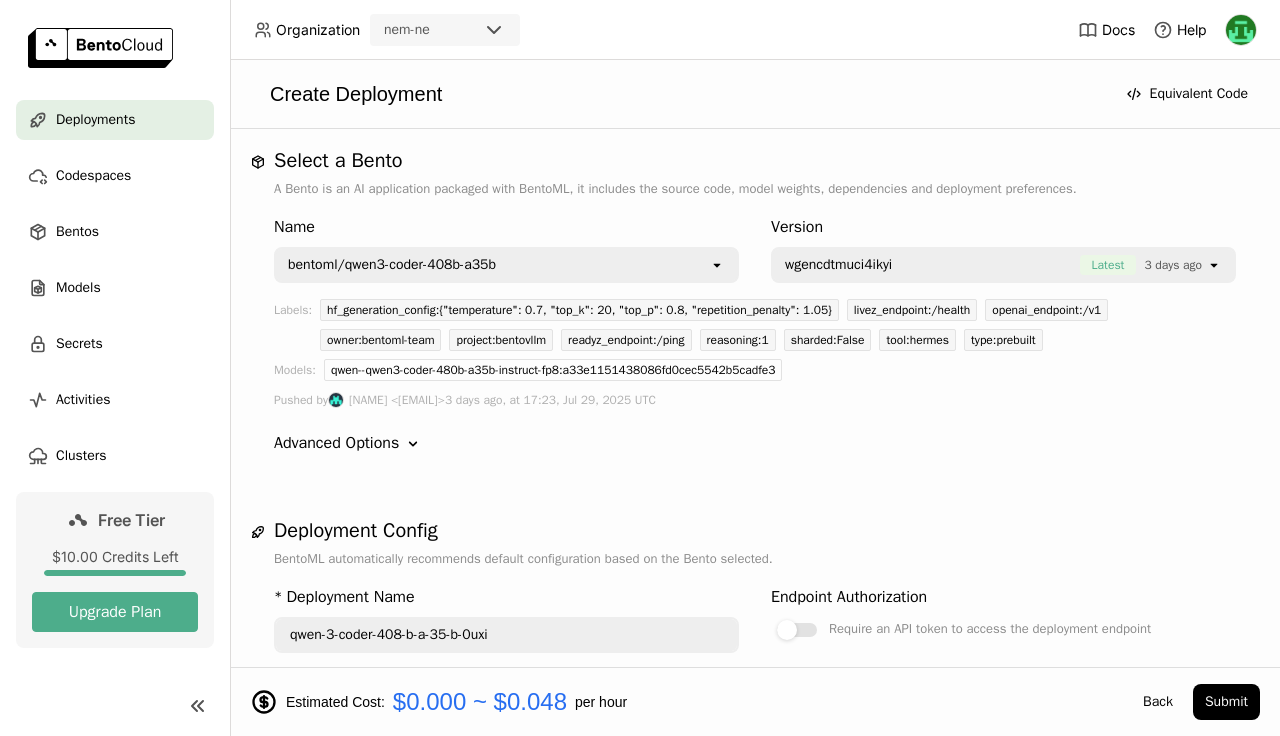 click on "wgencdtmuci4ikyi" at bounding box center [838, 265] 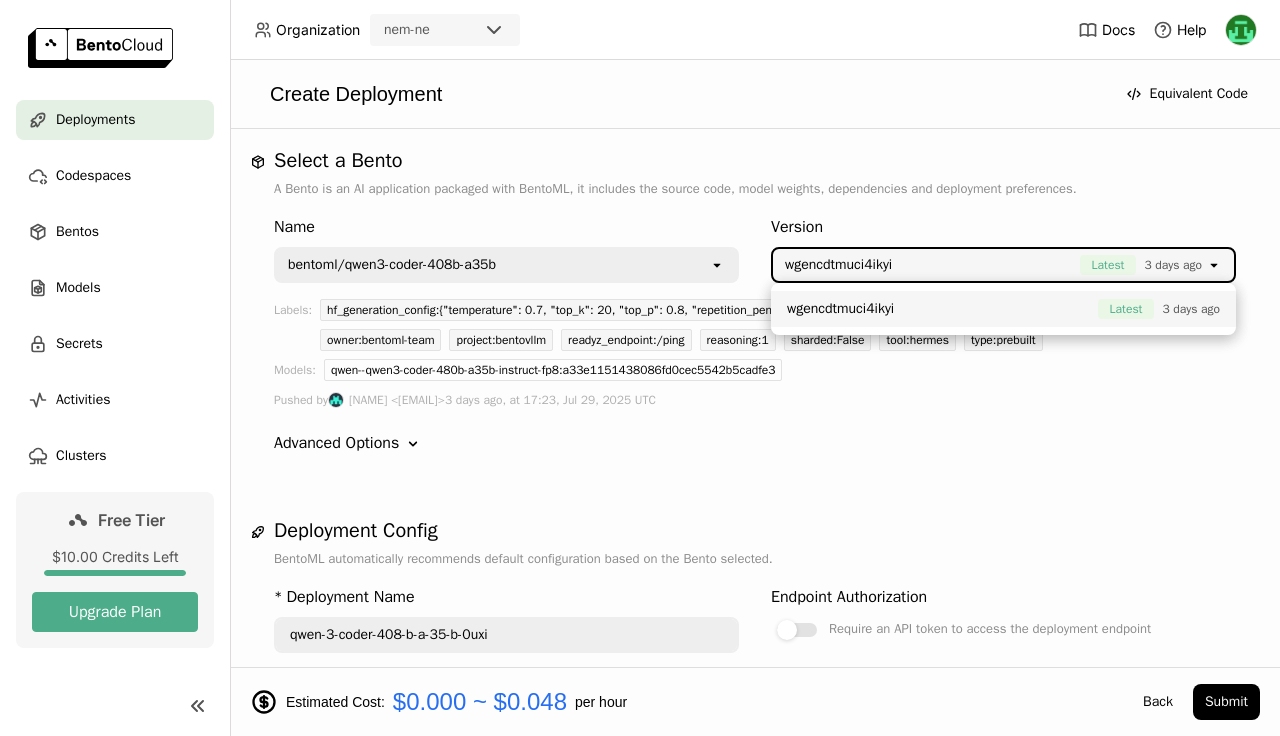 click on "bentoml/qwen3-coder-408b-a35b open" at bounding box center [506, 265] 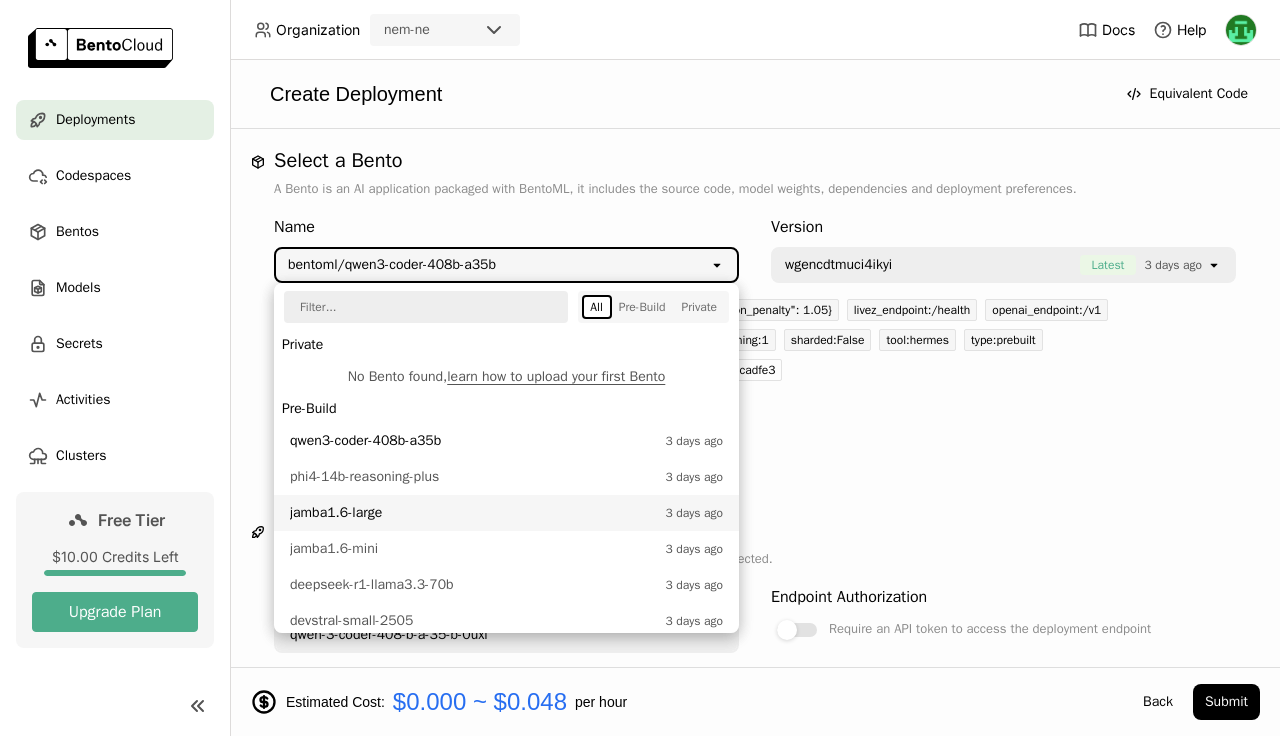 click on "jamba1.6-large" at bounding box center (472, 513) 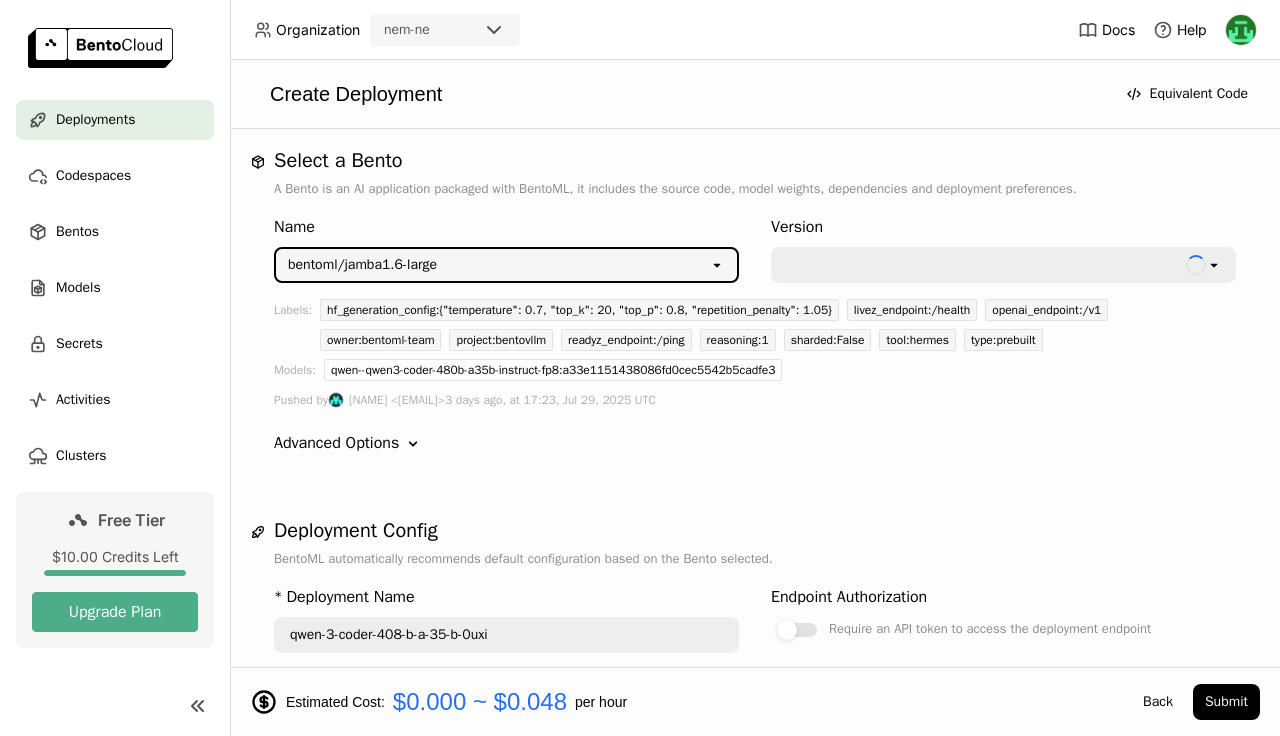 click at bounding box center (983, 265) 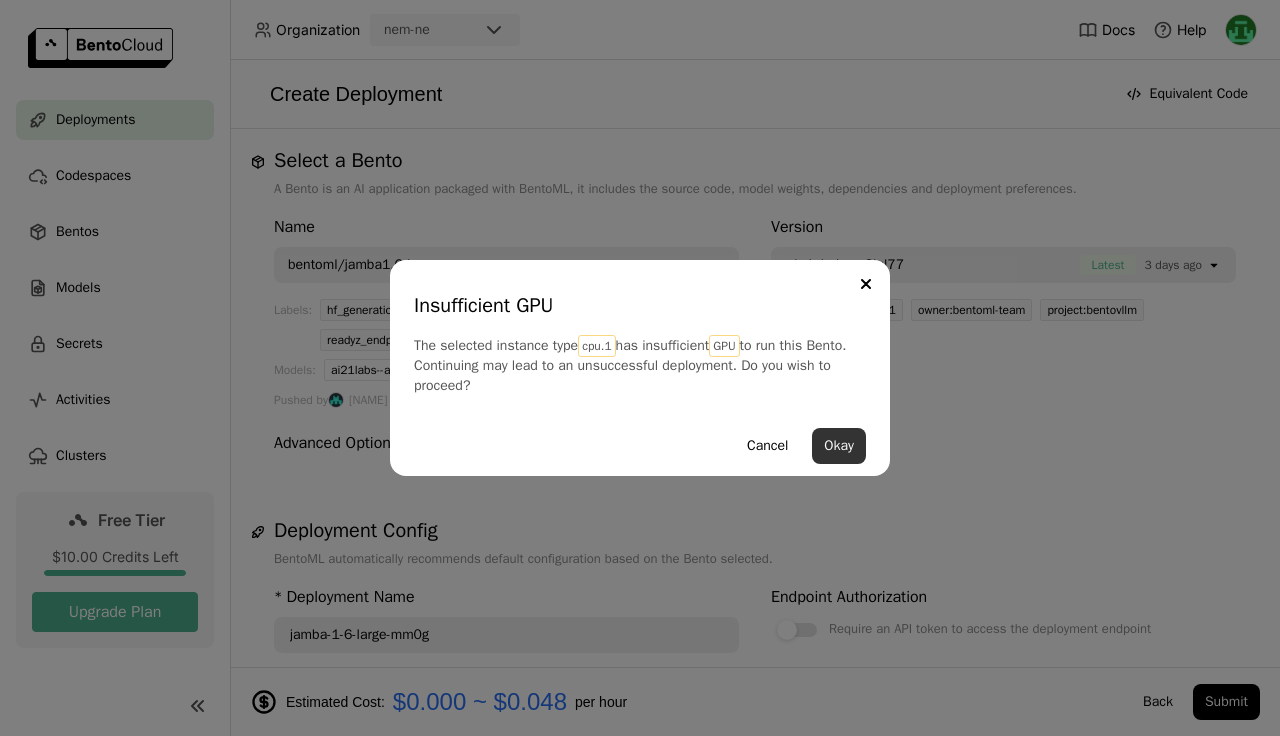 click on "Okay" at bounding box center [839, 446] 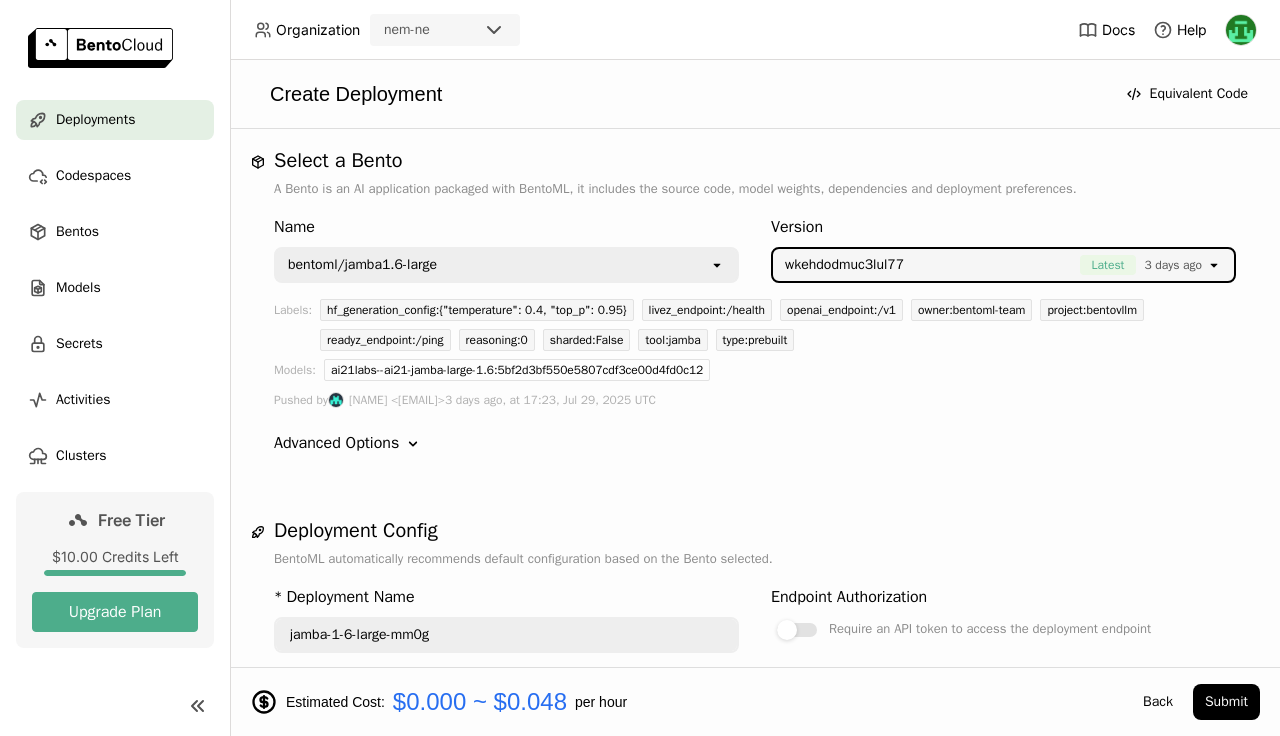click on "wkehdodmuc3lul77 Latest 3 days ago" at bounding box center [989, 265] 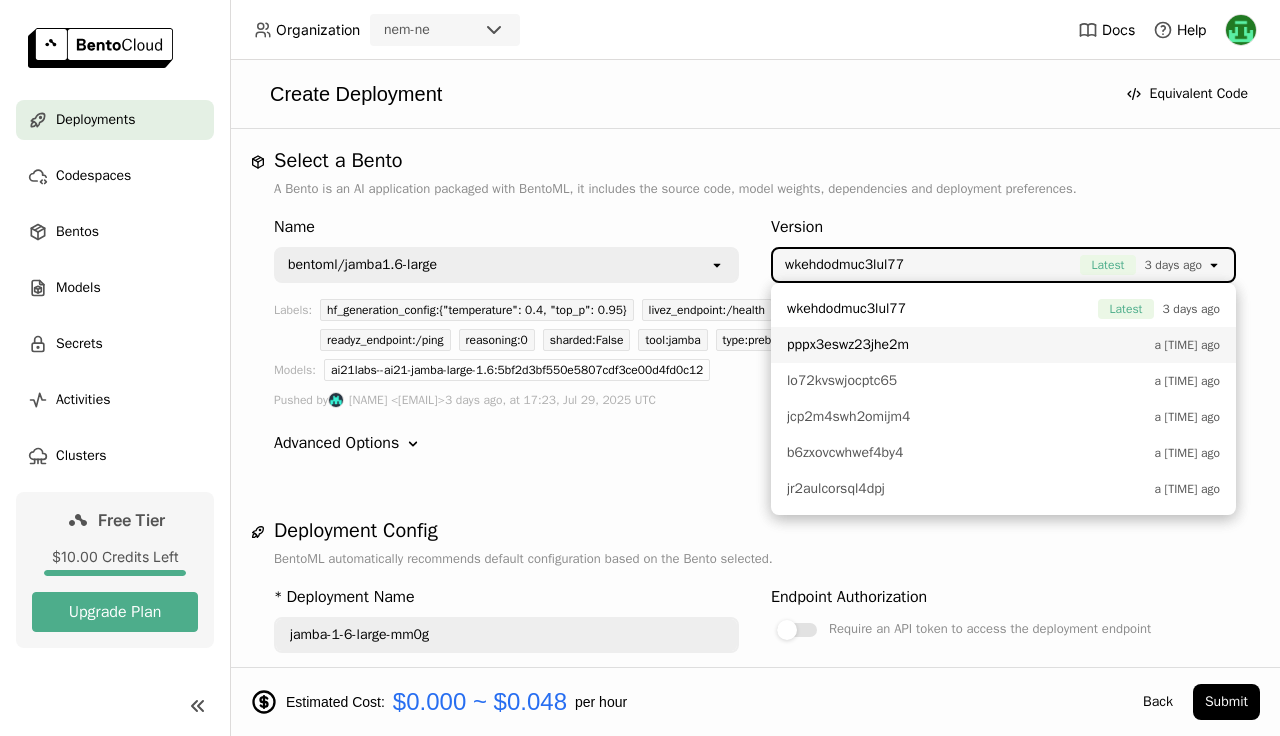 click on "BentoML automatically recommends default configuration based on the Bento selected. * Deployment Name jamba-1-6-large-mm0g Endpoint Authorization Select Region gcp-us-central-1 Bring Your Own Cloud" at bounding box center (755, 1076) 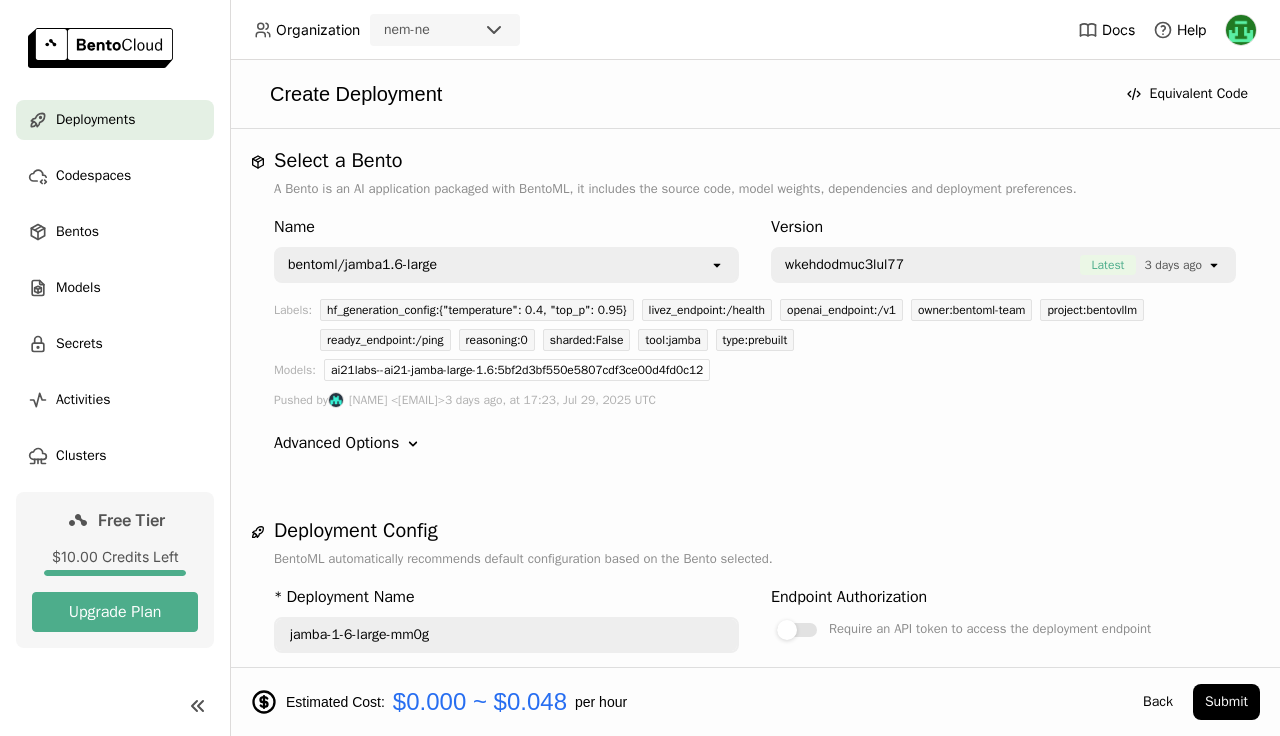 scroll, scrollTop: 1404, scrollLeft: 0, axis: vertical 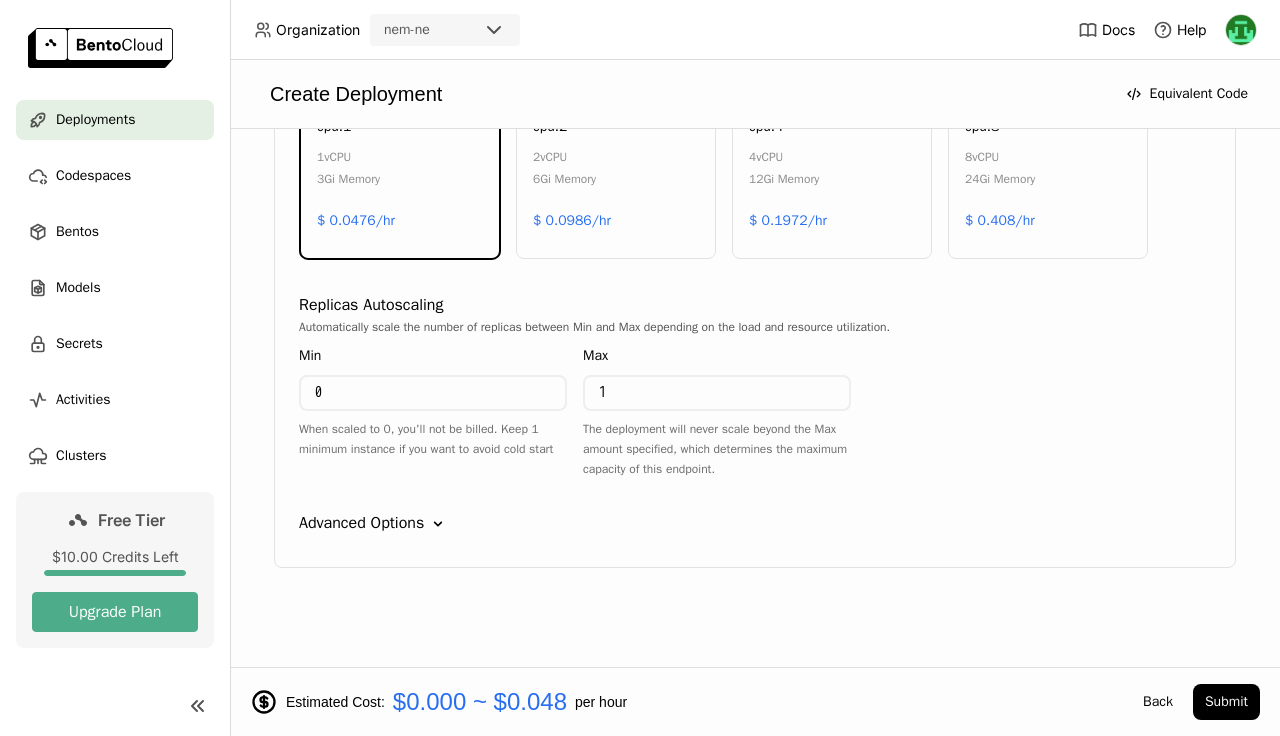 click on "jamba1.6-large Instance Type CPU GPU Insufficient GPU cpu.1 1  vCPU 3Gi   Memory $ 0.0476/hr Insufficient GPU cpu.2 2  vCPU 6Gi   Memory $ 0.0986/hr Insufficient GPU cpu.4 4  vCPU 12Gi   Memory $ 0.1972/hr Insufficient GPU cpu.8 8  vCPU 24Gi   Memory $ 0.408/hr Environment Variables Replicas Autoscaling Automatically scale the number of replicas between Min and Max depending on the load and resource utilization. Min 0 When scaled to 0, you'll not be billed. Keep 1 minimum instance if you want to avoid cold start Max 1 The deployment will never scale beyond the Max amount specified, which determines the maximum capacity of this endpoint. Advanced Options Down Traffic control Timeout 300 Seconds Request queue Concurrency The number of concurrent requests a service replica can handle before triggering an automatic scale-up to maintain optimal performance. Autoscaling stabilization window The time window that the system waits before executing a scale up and scale down when there is a new scaling target. Scale up" at bounding box center (755, 257) 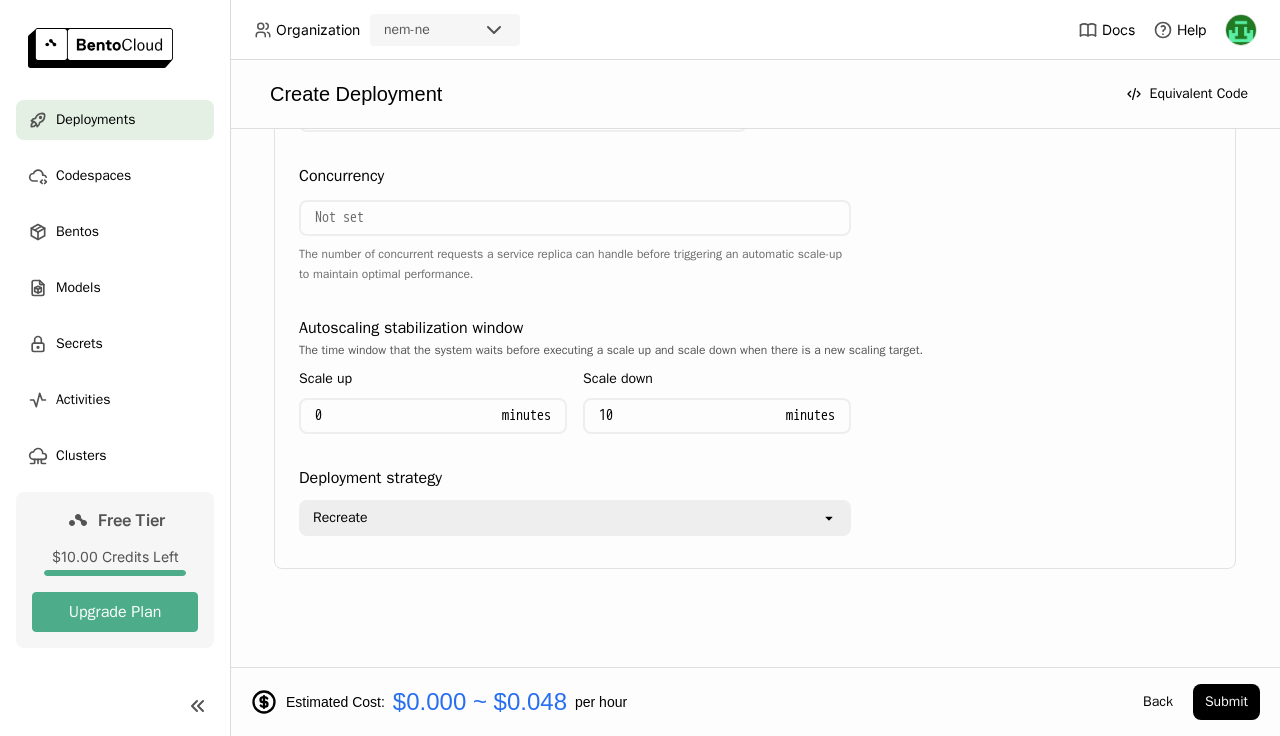 scroll, scrollTop: 1938, scrollLeft: 0, axis: vertical 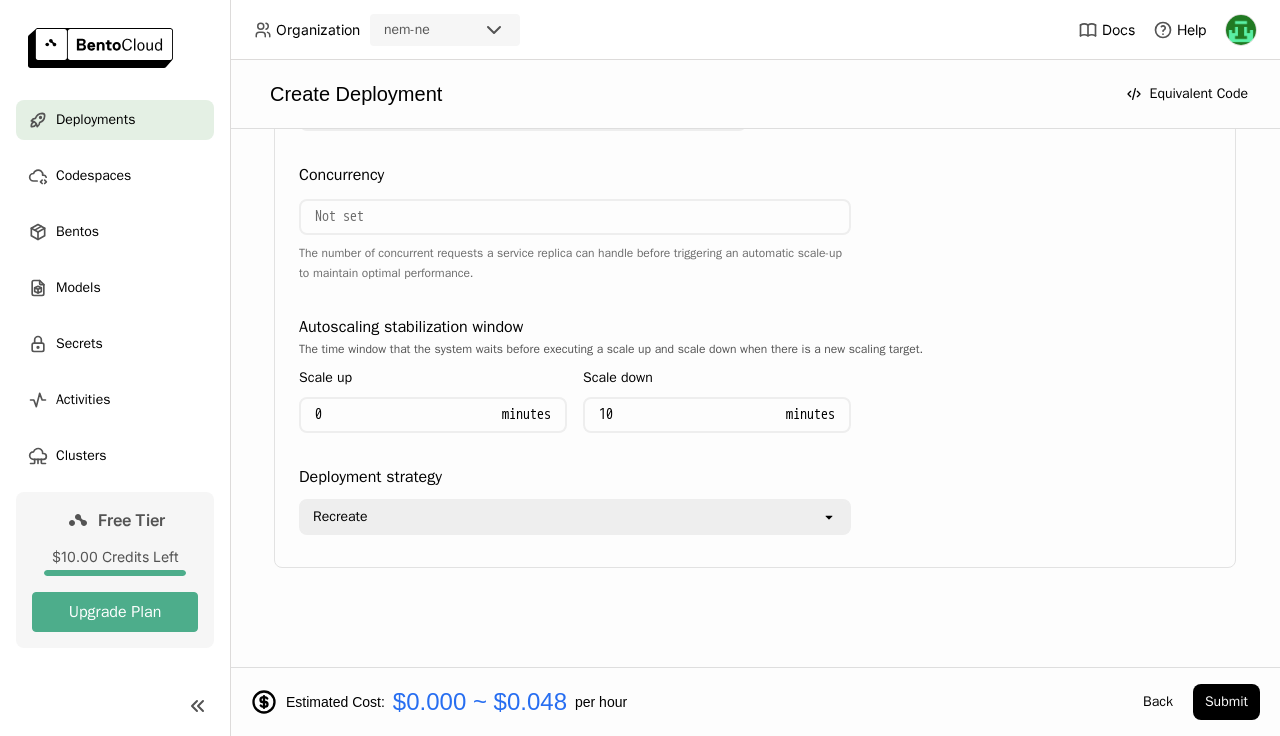 click on "Recreate" at bounding box center (561, 517) 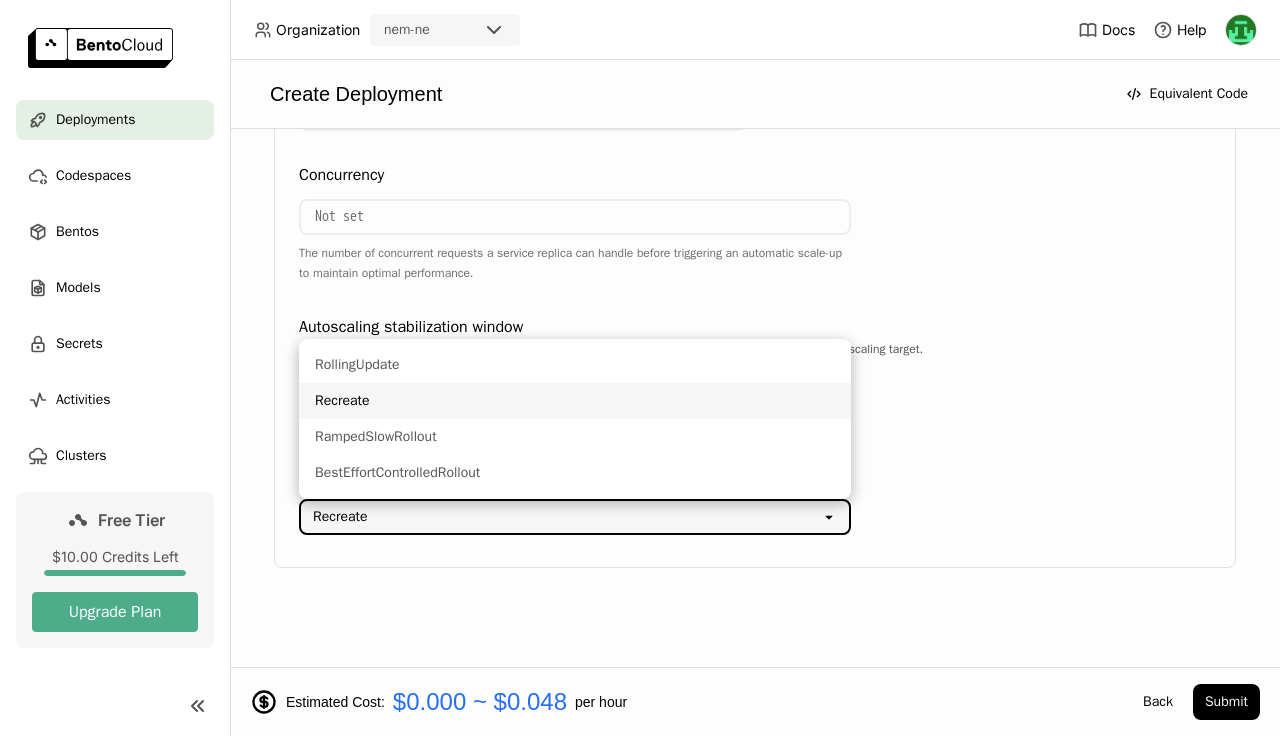 click on "jamba1.6-large Instance Type CPU GPU Insufficient GPU cpu.1 1  vCPU 3Gi   Memory $ 0.0476/hr Insufficient GPU cpu.2 2  vCPU 6Gi   Memory $ 0.0986/hr Insufficient GPU cpu.4 4  vCPU 12Gi   Memory $ 0.1972/hr Insufficient GPU cpu.8 8  vCPU 24Gi   Memory $ 0.408/hr Environment Variables Replicas Autoscaling Automatically scale the number of replicas between Min and Max depending on the load and resource utilization. Min 0 When scaled to 0, you'll not be billed. Keep 1 minimum instance if you want to avoid cold start Max 1 The deployment will never scale beyond the Max amount specified, which determines the maximum capacity of this endpoint. Advanced Options Down Traffic control Timeout 300 Seconds Request queue Concurrency The number of concurrent requests a service replica can handle before triggering an automatic scale-up to maintain optimal performance. Autoscaling stabilization window The time window that the system waits before executing a scale up and scale down when there is a new scaling target. Scale up" at bounding box center [755, -10] 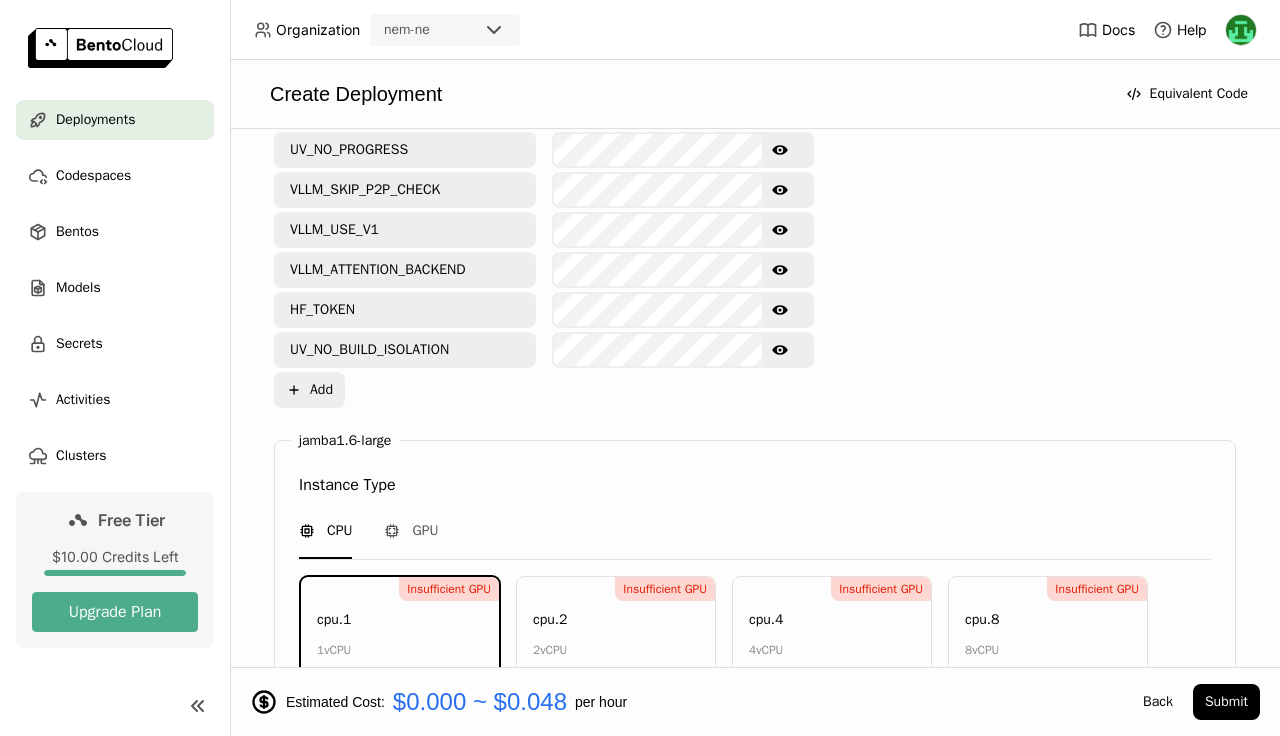 scroll, scrollTop: 903, scrollLeft: 0, axis: vertical 